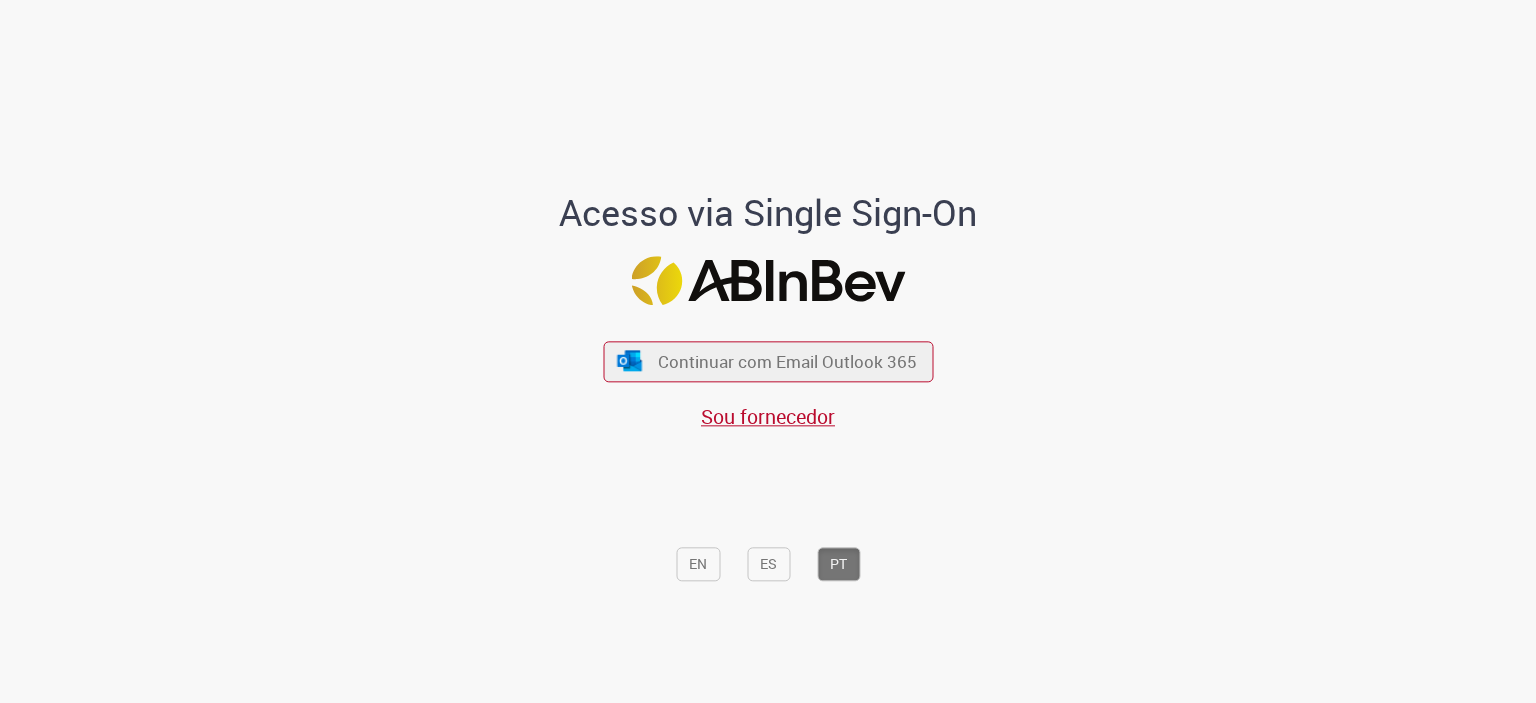 scroll, scrollTop: 0, scrollLeft: 0, axis: both 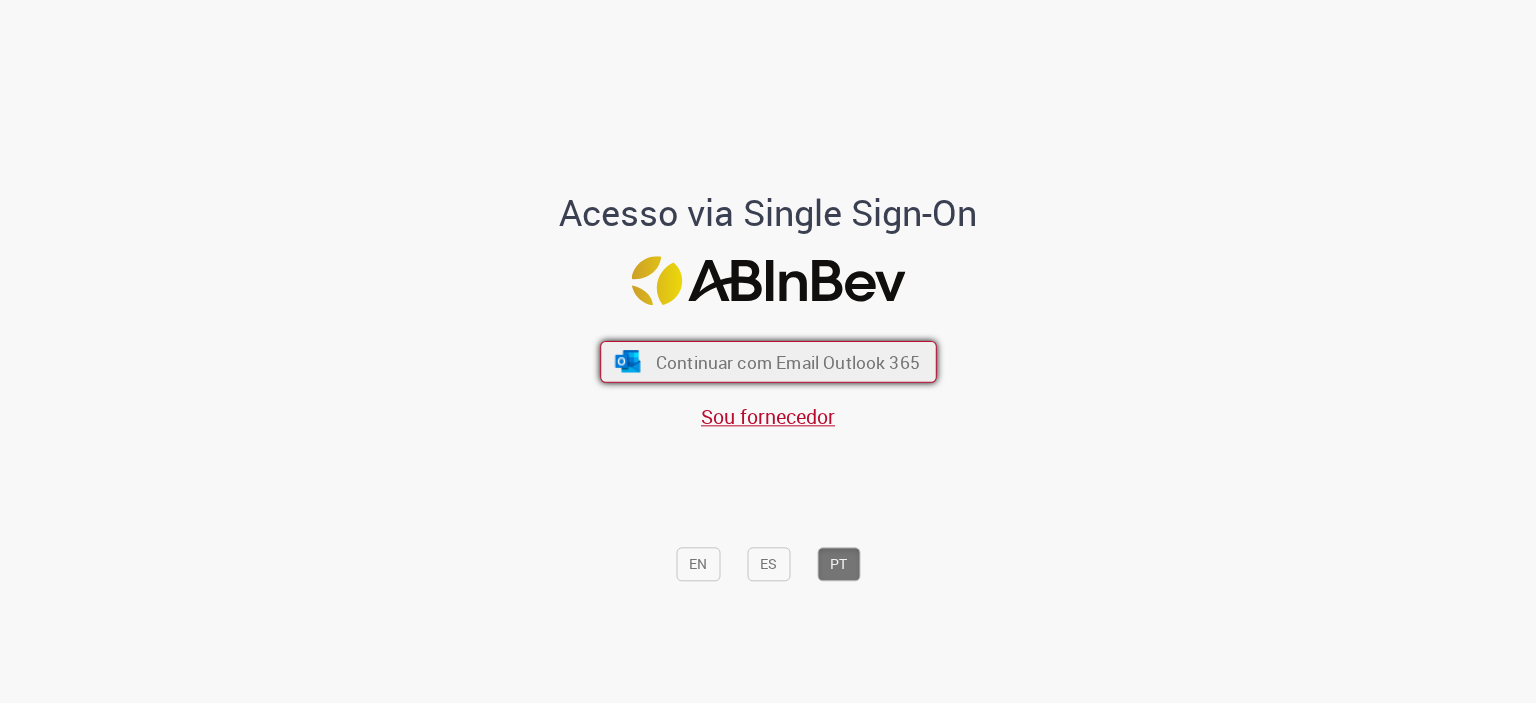 click on "Continuar com Email Outlook 365" at bounding box center (787, 361) 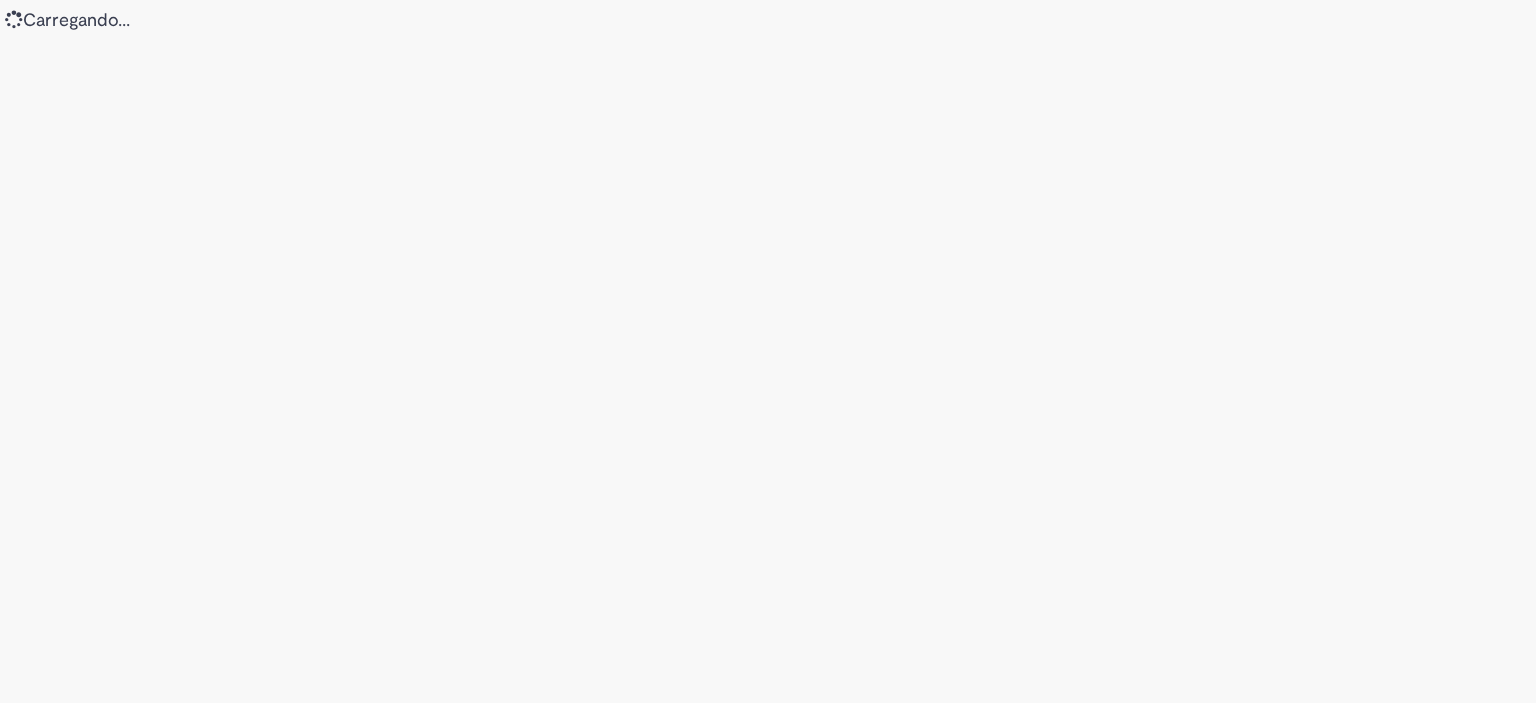 scroll, scrollTop: 0, scrollLeft: 0, axis: both 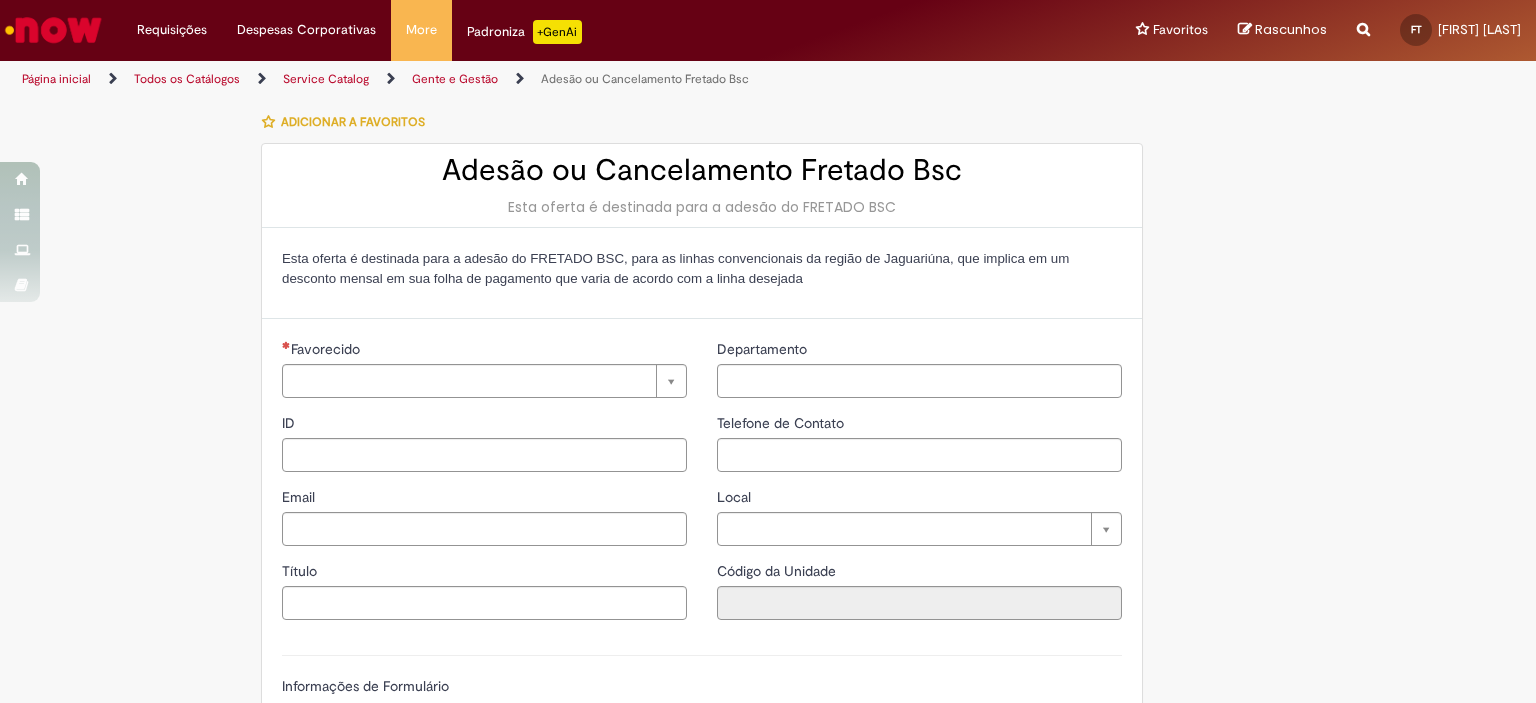 type on "**********" 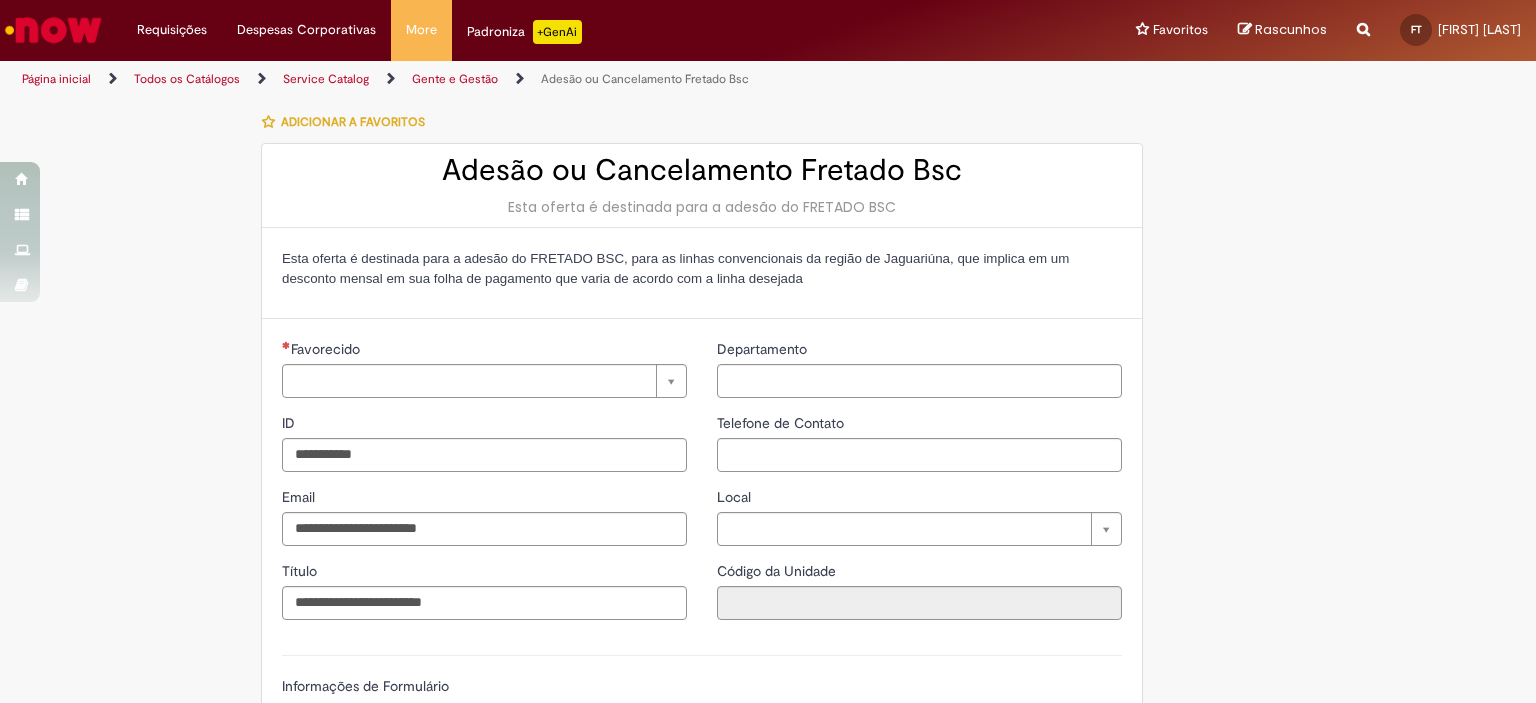 type on "**********" 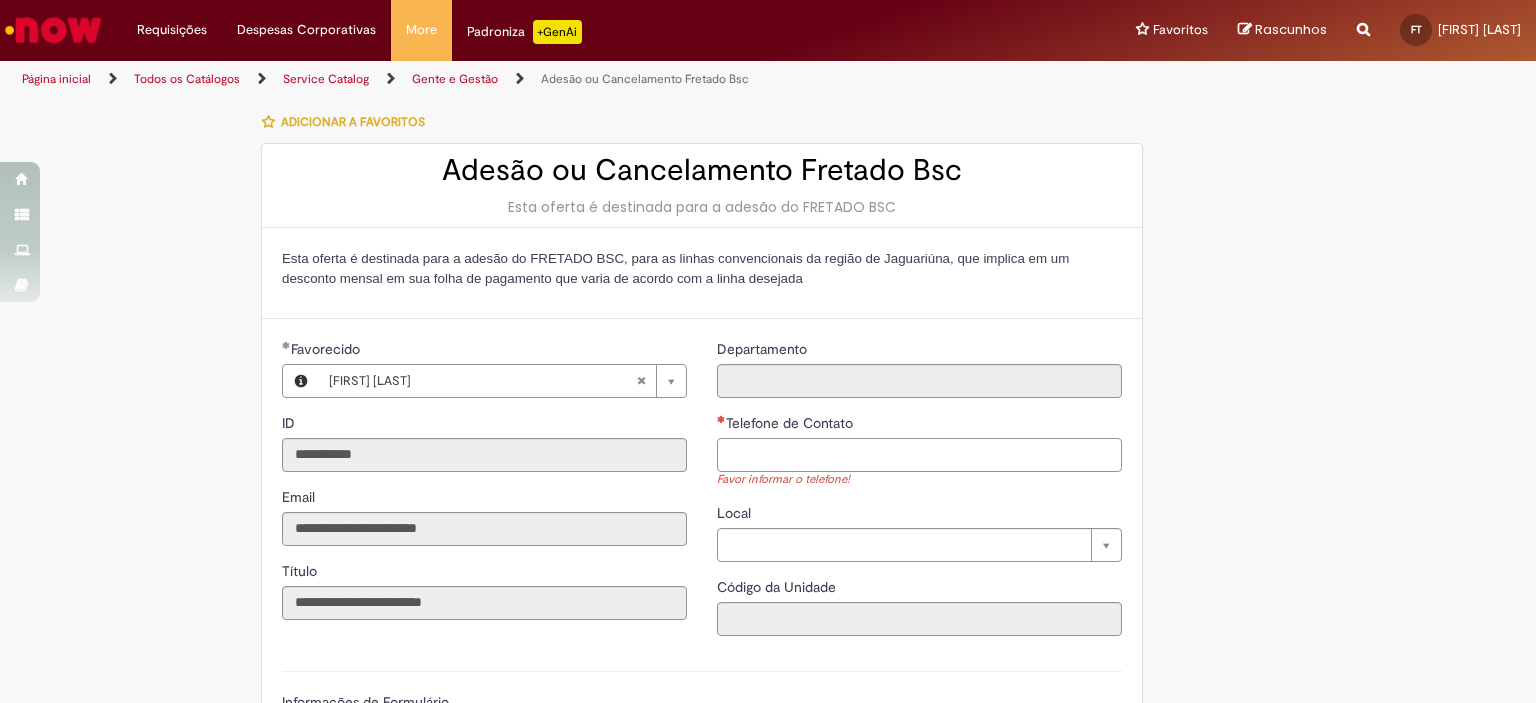 click on "Telefone de Contato" at bounding box center (919, 455) 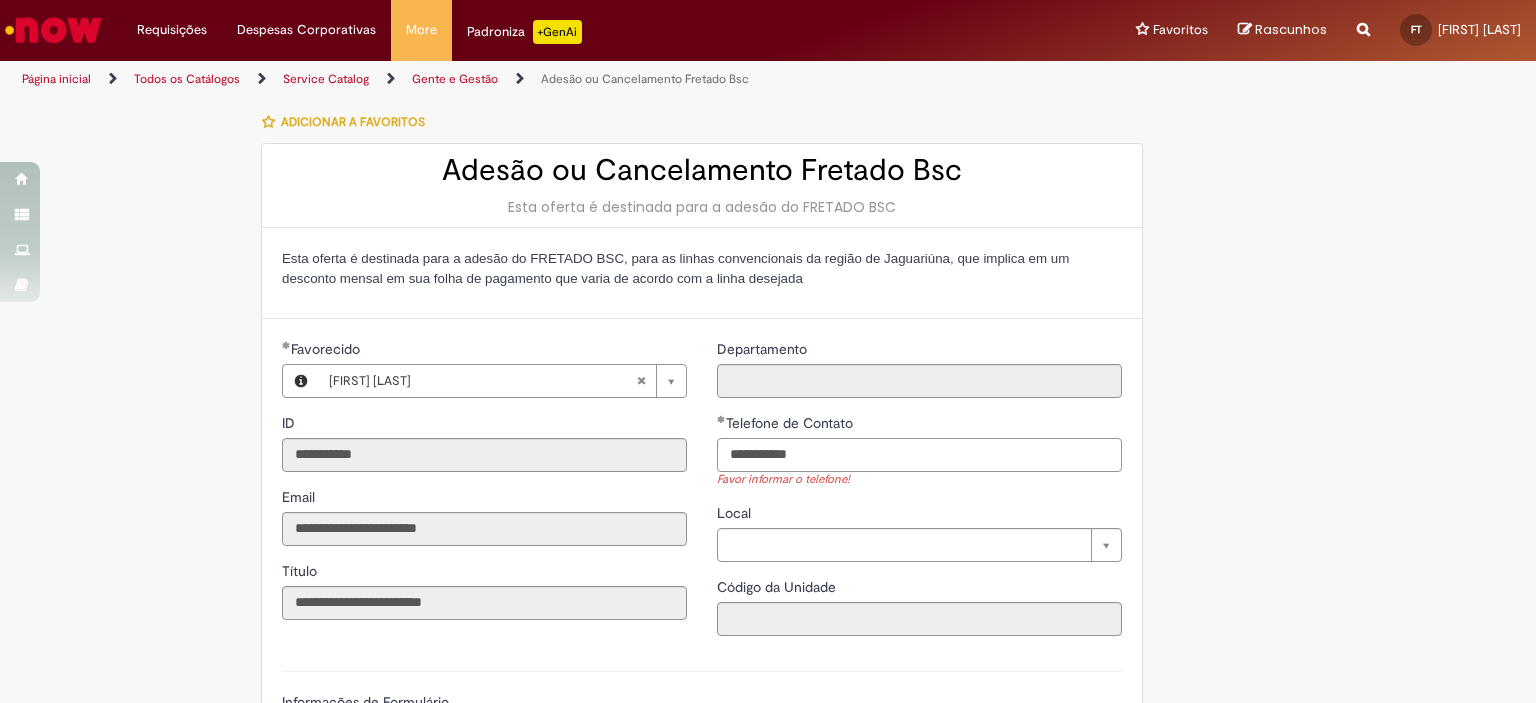 scroll, scrollTop: 100, scrollLeft: 0, axis: vertical 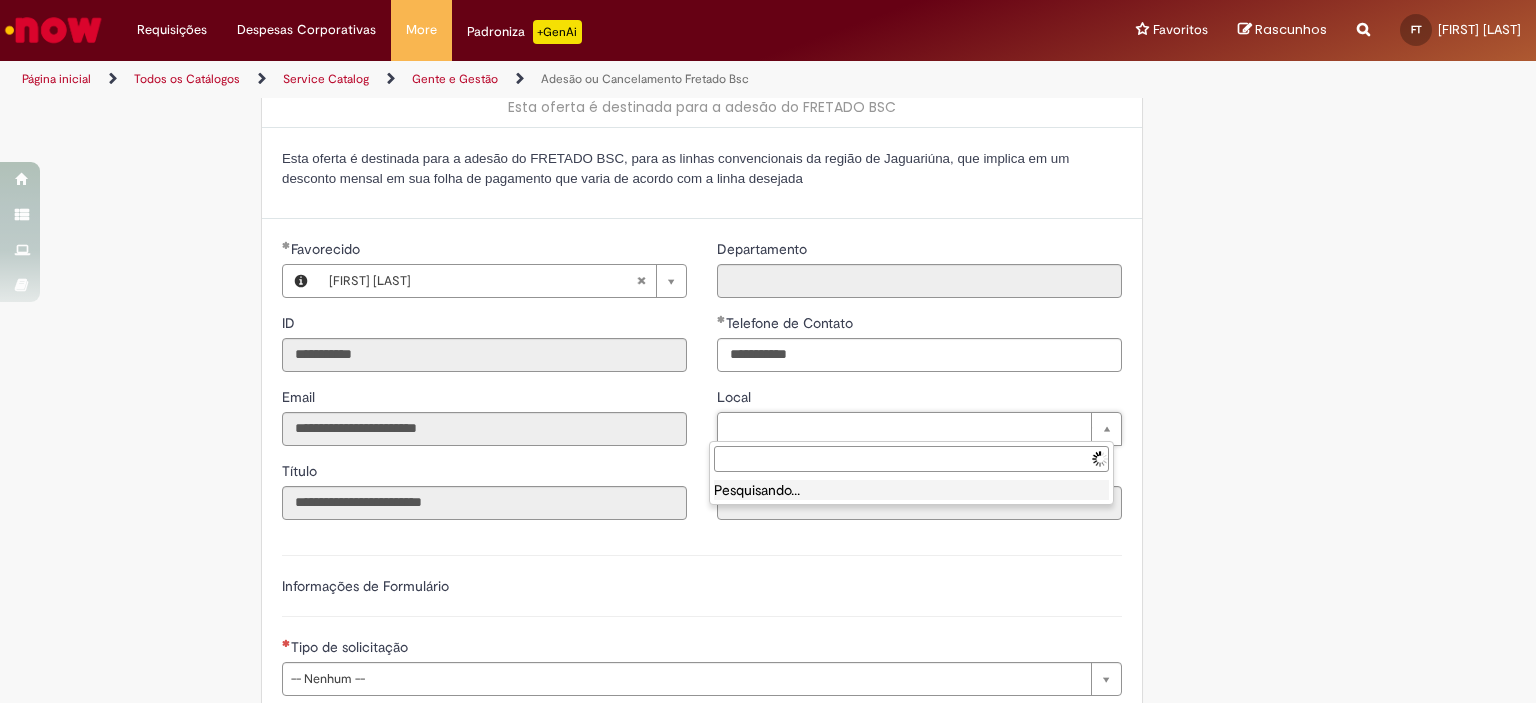 type on "**********" 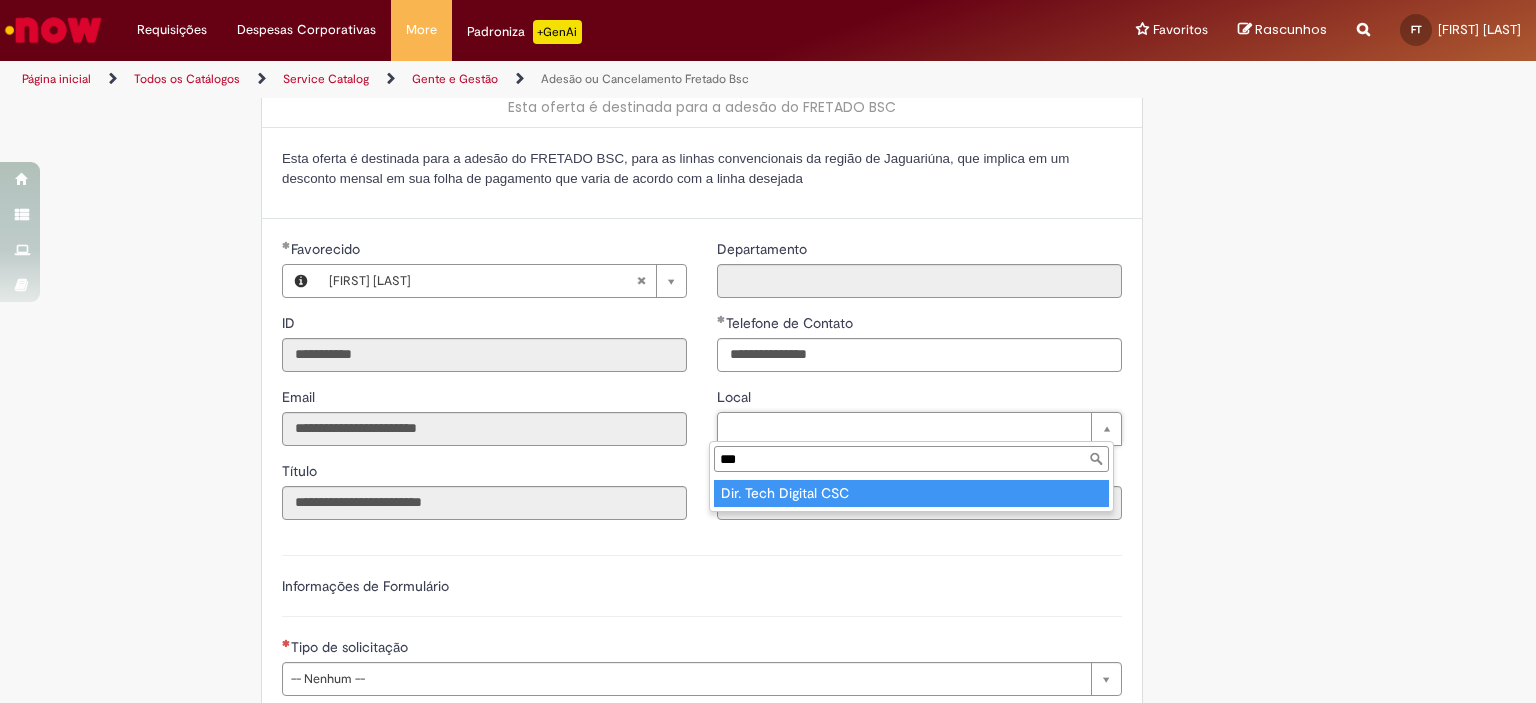 scroll, scrollTop: 0, scrollLeft: 0, axis: both 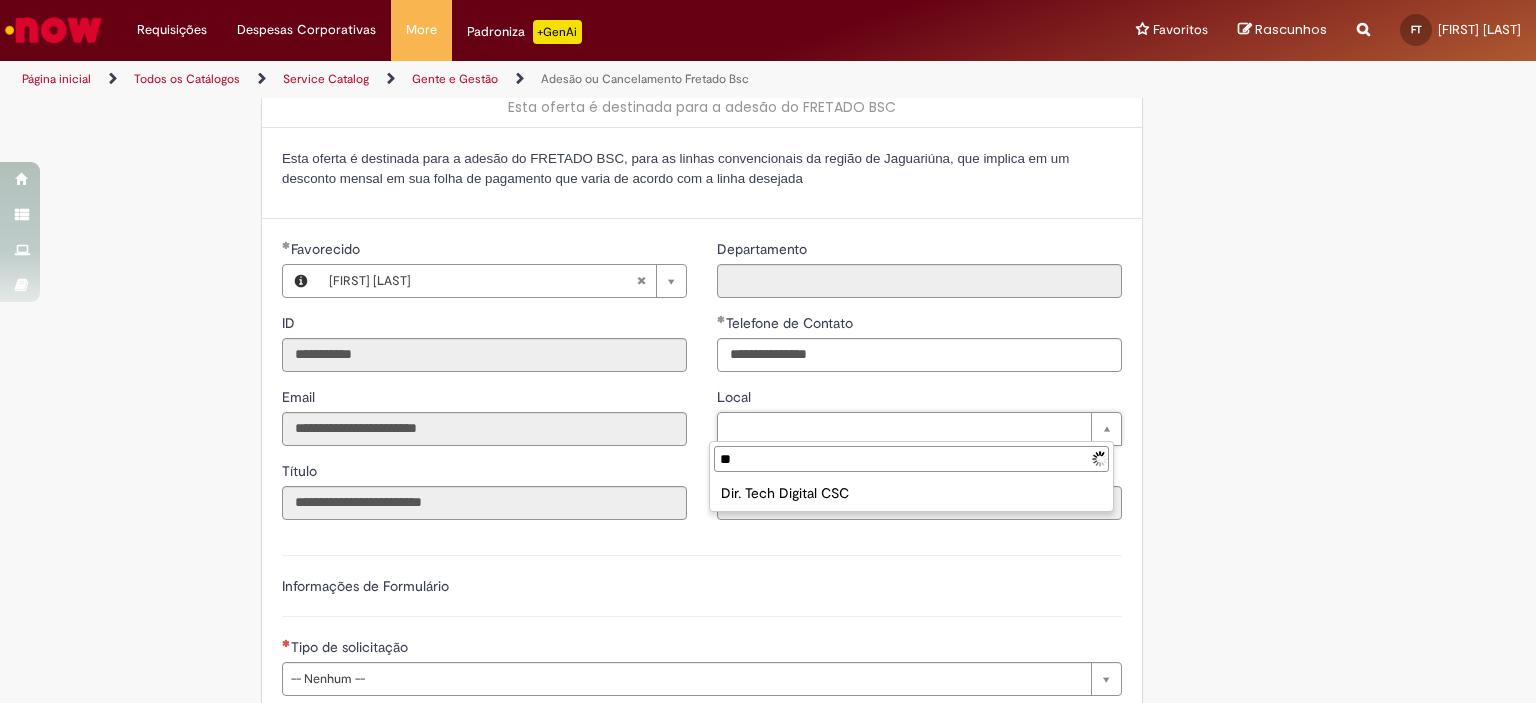 type on "*" 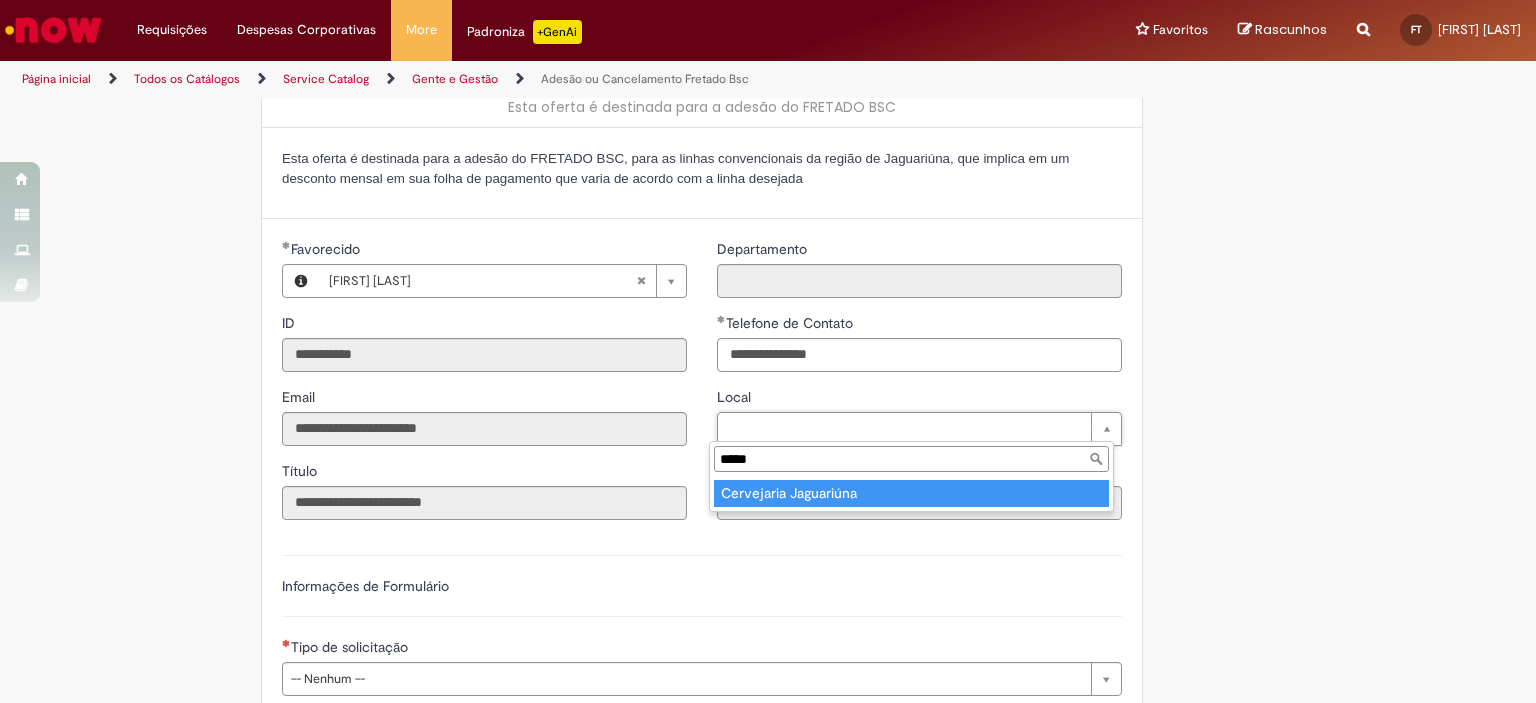 type on "*****" 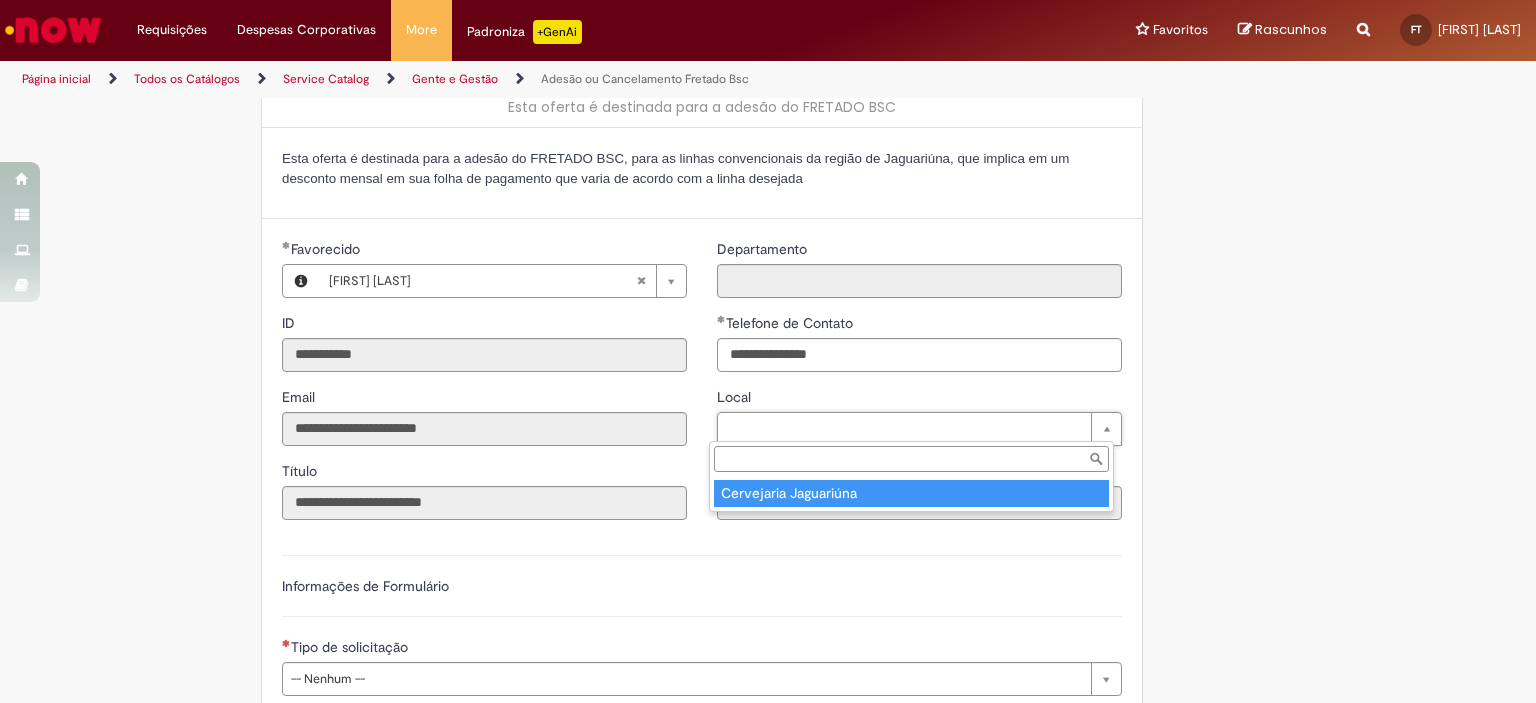 type on "****" 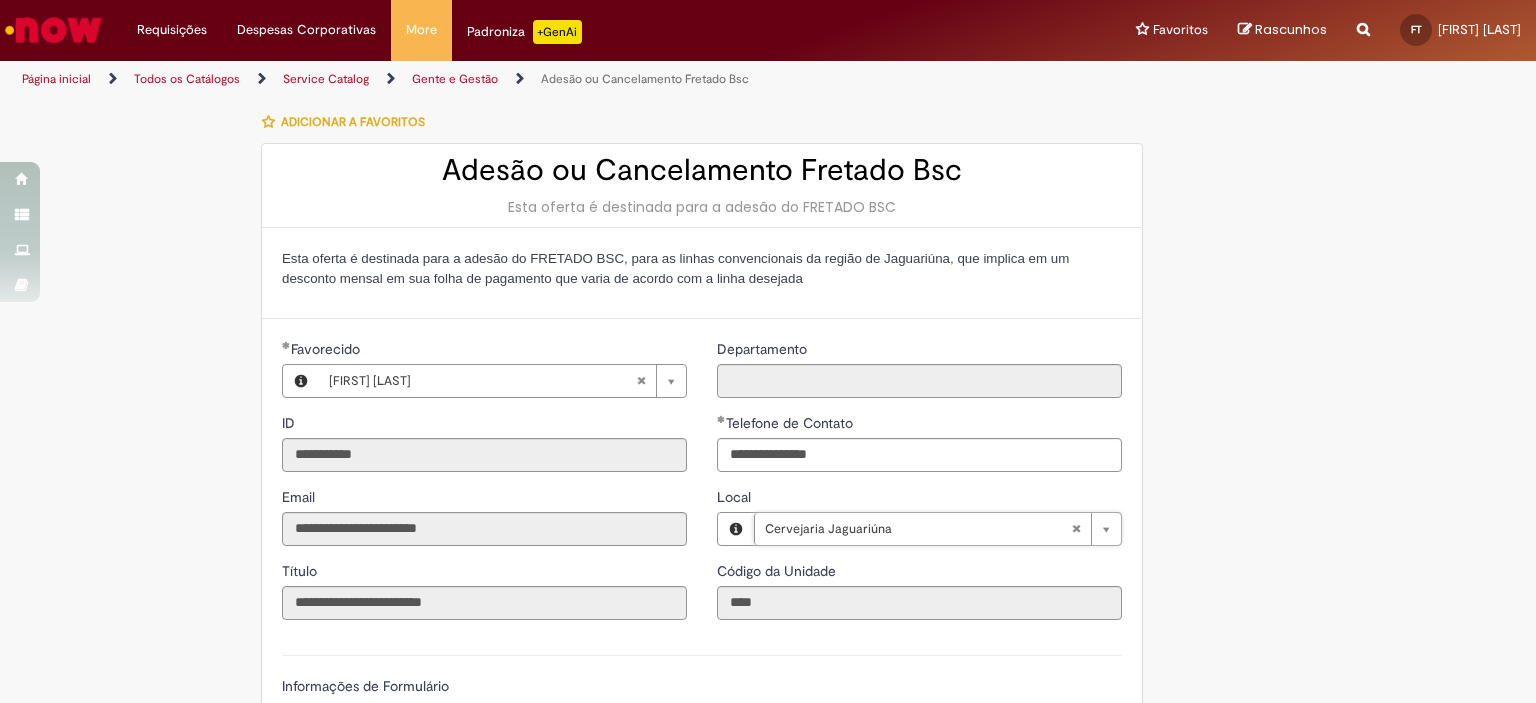 scroll, scrollTop: 100, scrollLeft: 0, axis: vertical 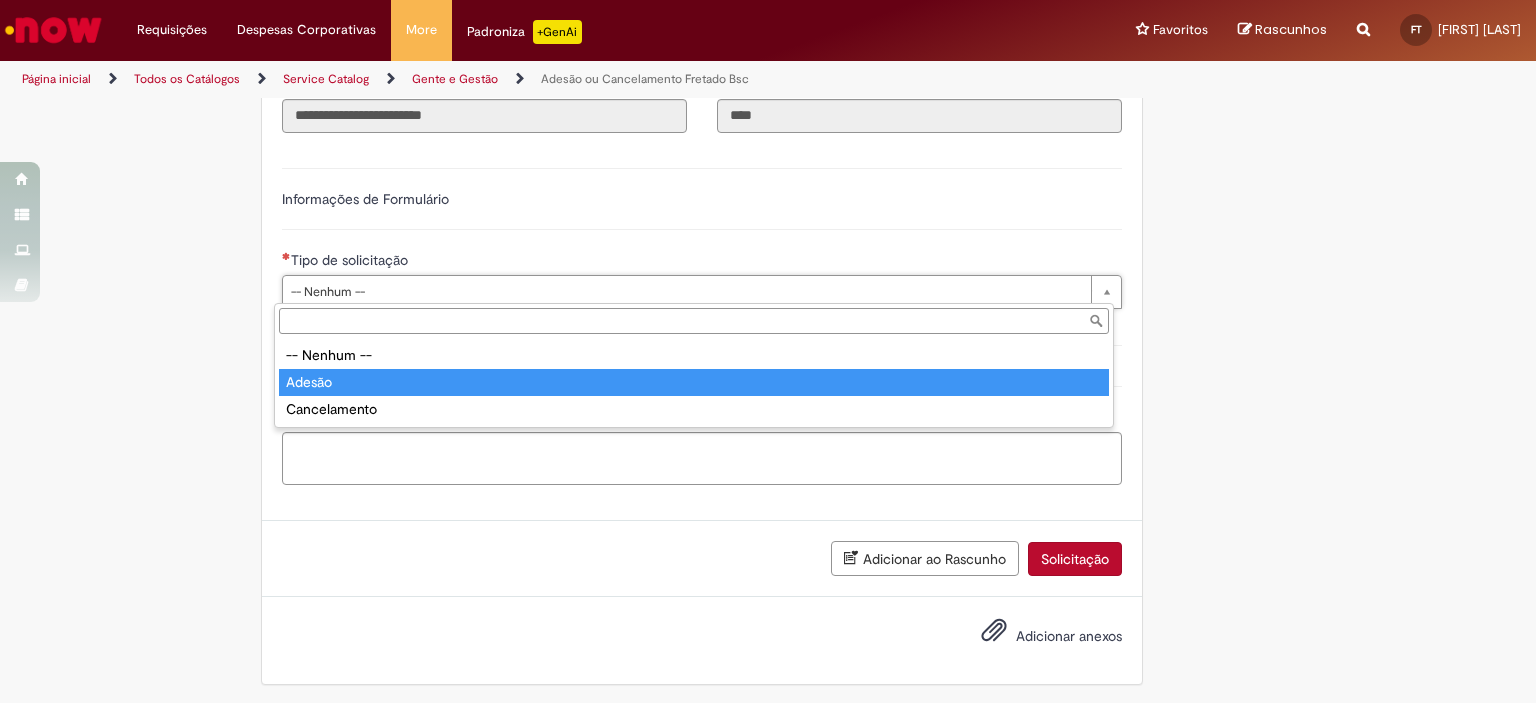 type on "******" 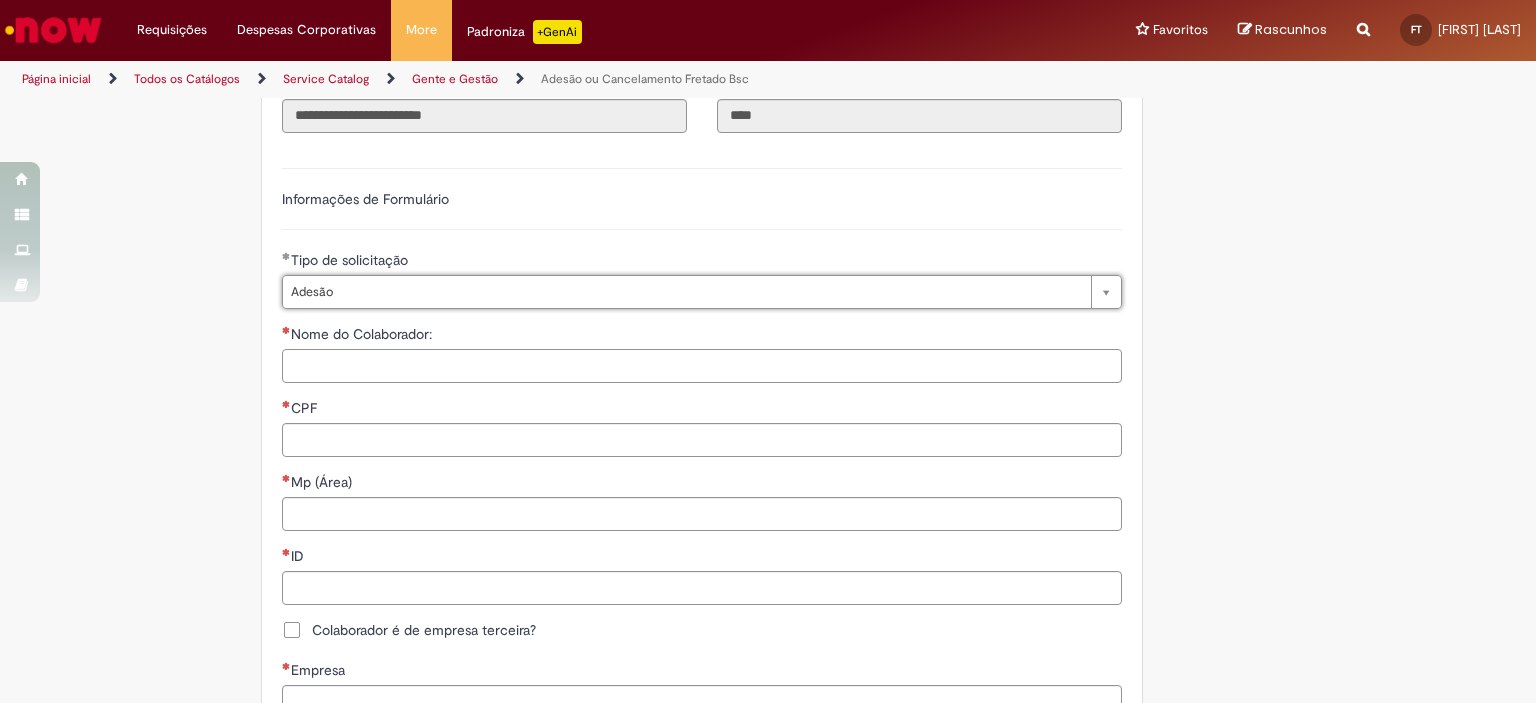 click on "Nome do Colaborador:" at bounding box center [702, 366] 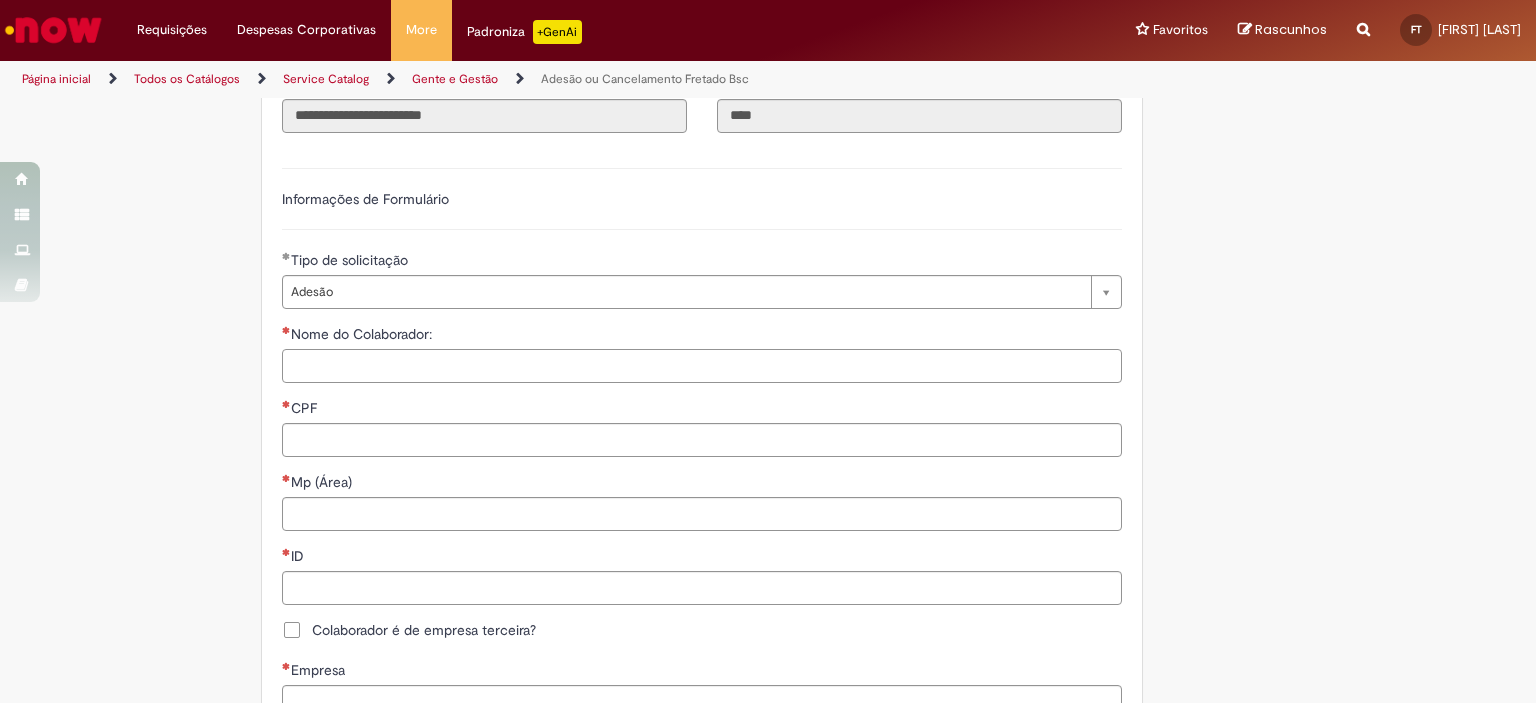 click on "Nome do Colaborador:" at bounding box center [702, 366] 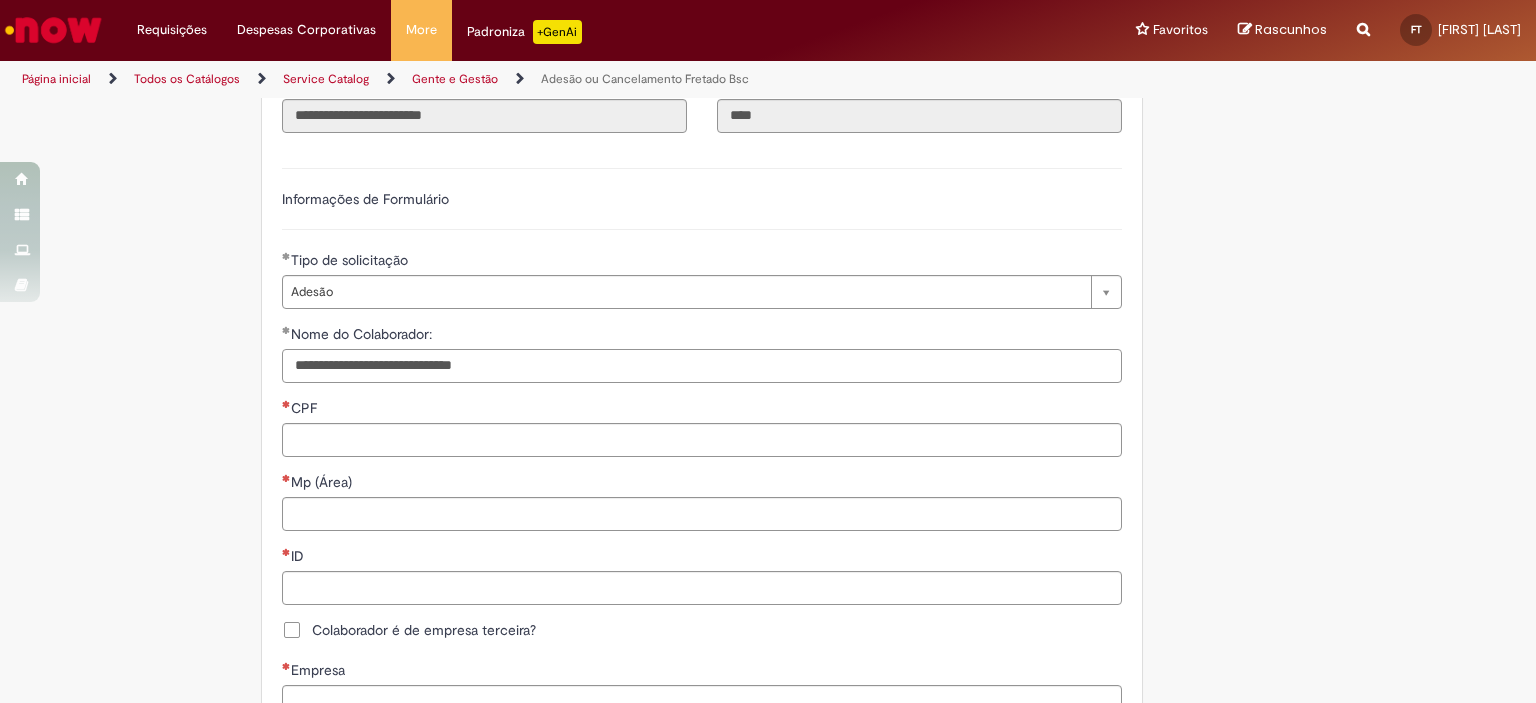 type on "**********" 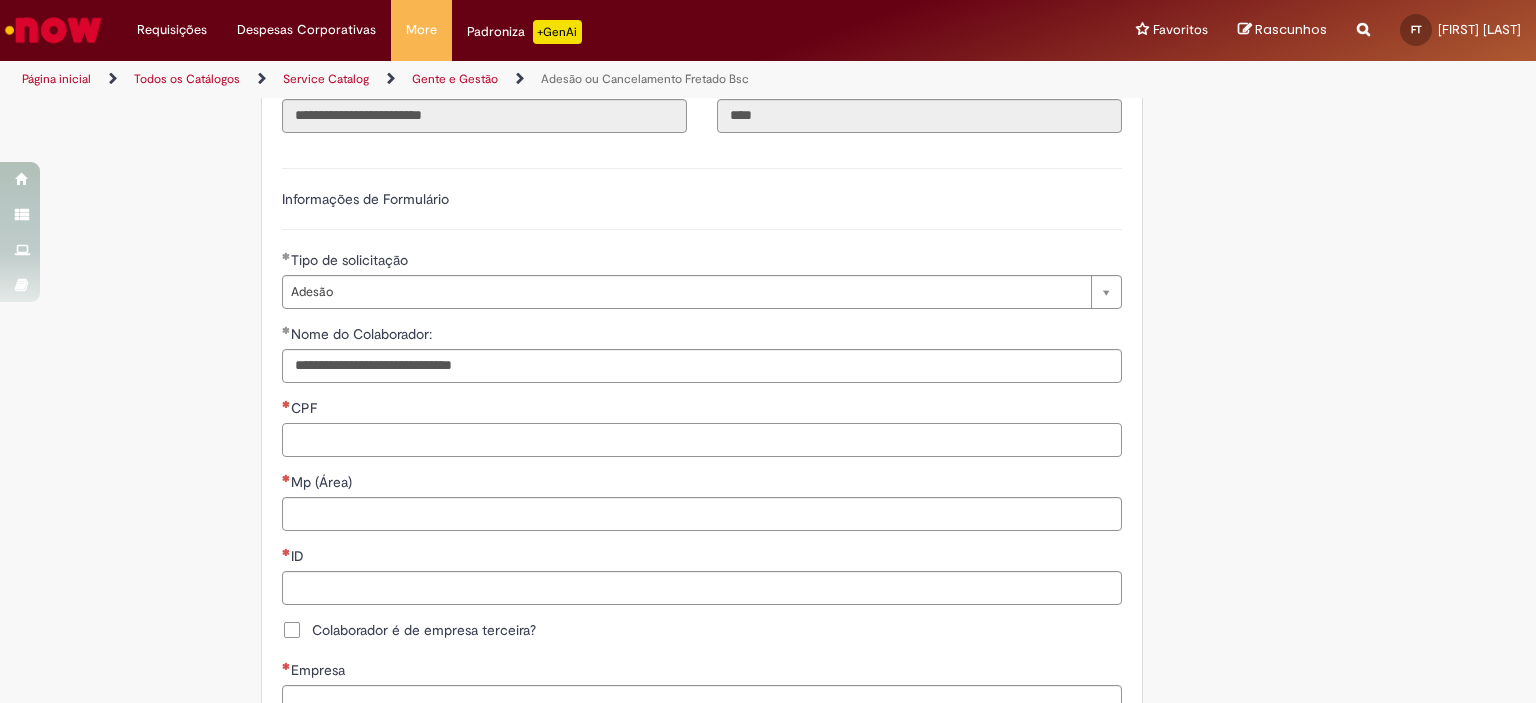click on "CPF" at bounding box center (702, 440) 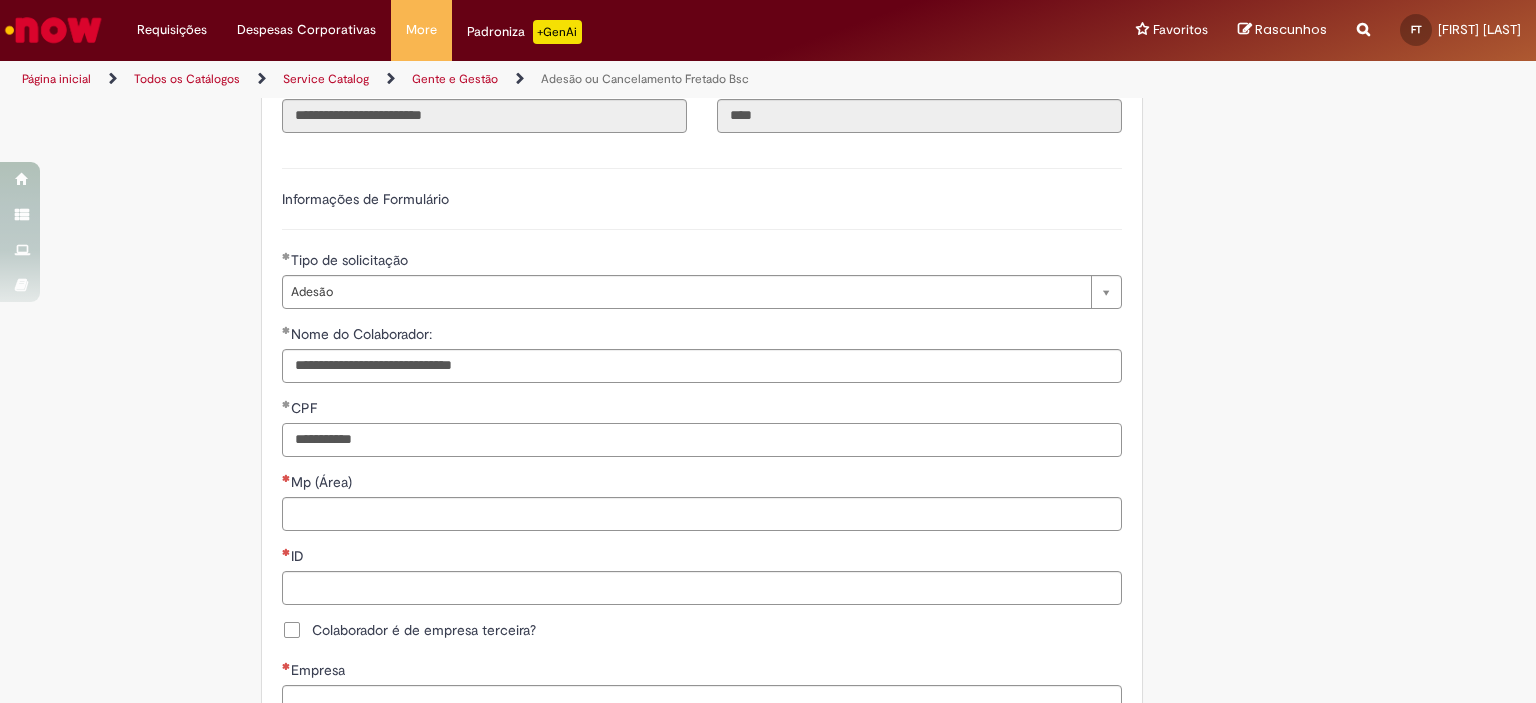 type on "**********" 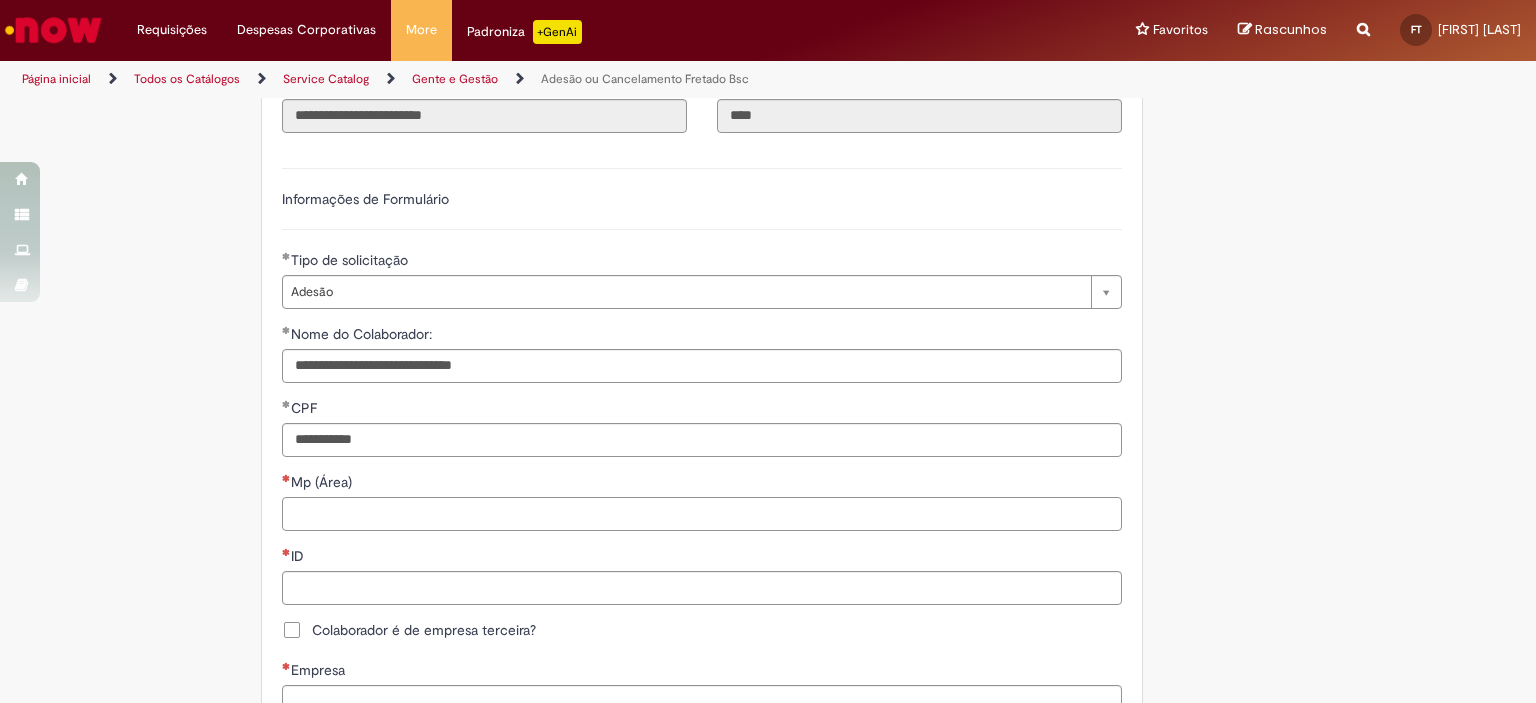 click on "Mp (Área)" at bounding box center (702, 514) 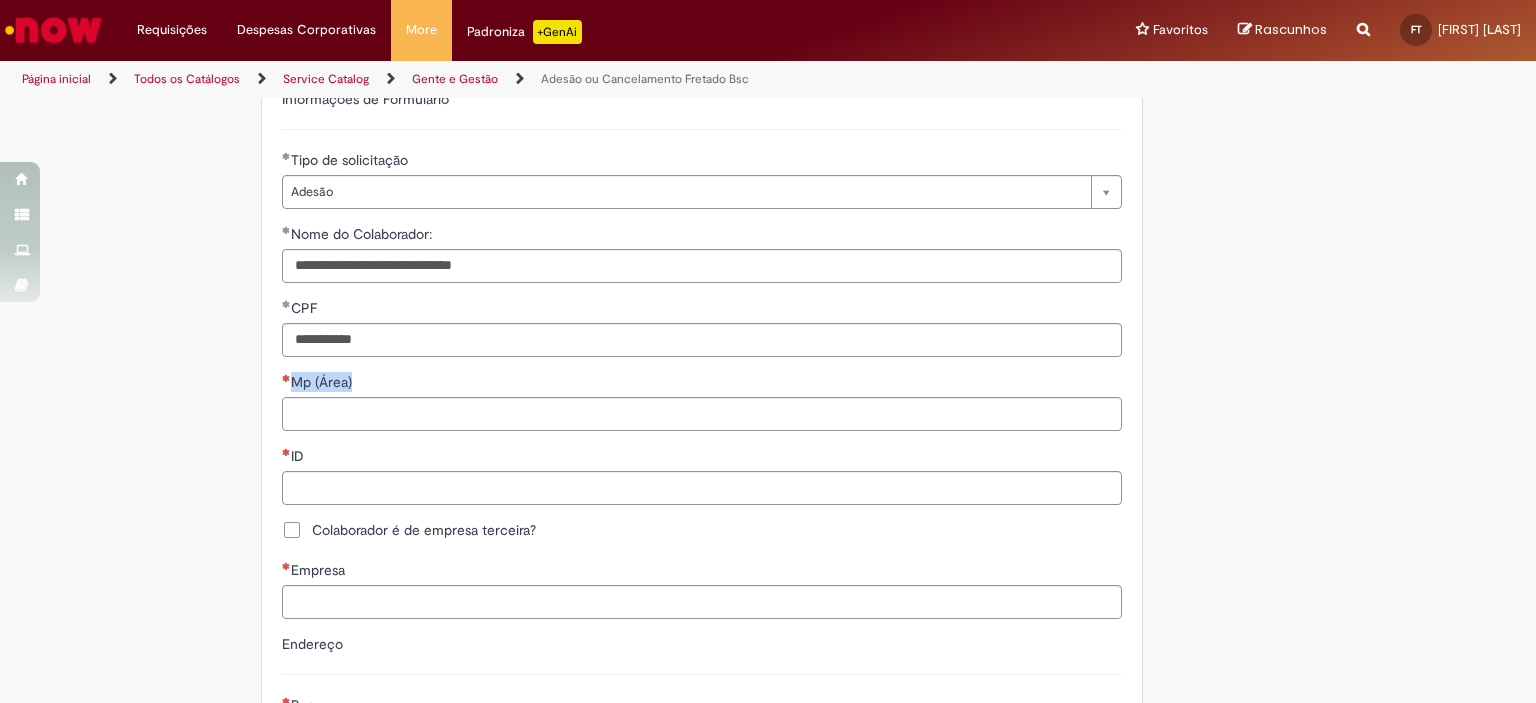drag, startPoint x: 346, startPoint y: 376, endPoint x: 271, endPoint y: 376, distance: 75 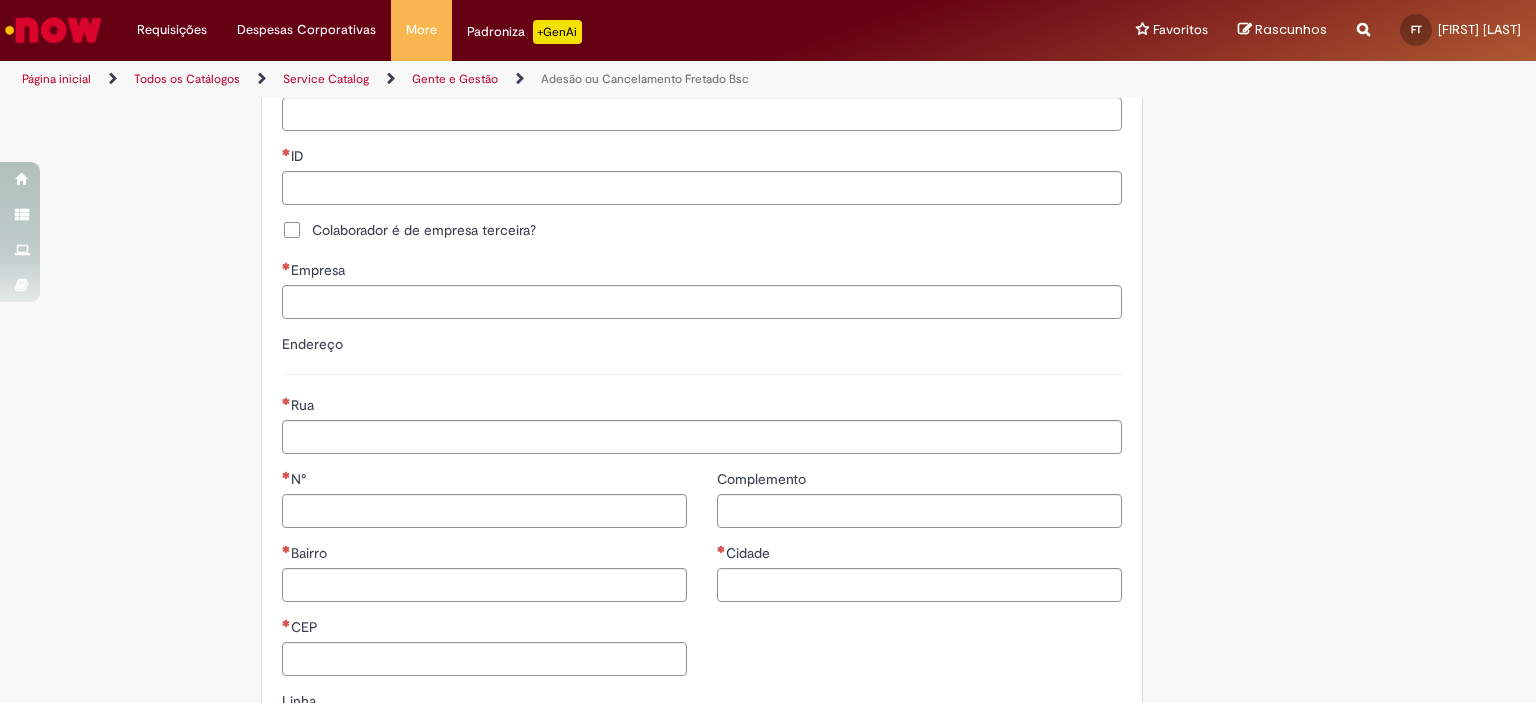 scroll, scrollTop: 687, scrollLeft: 0, axis: vertical 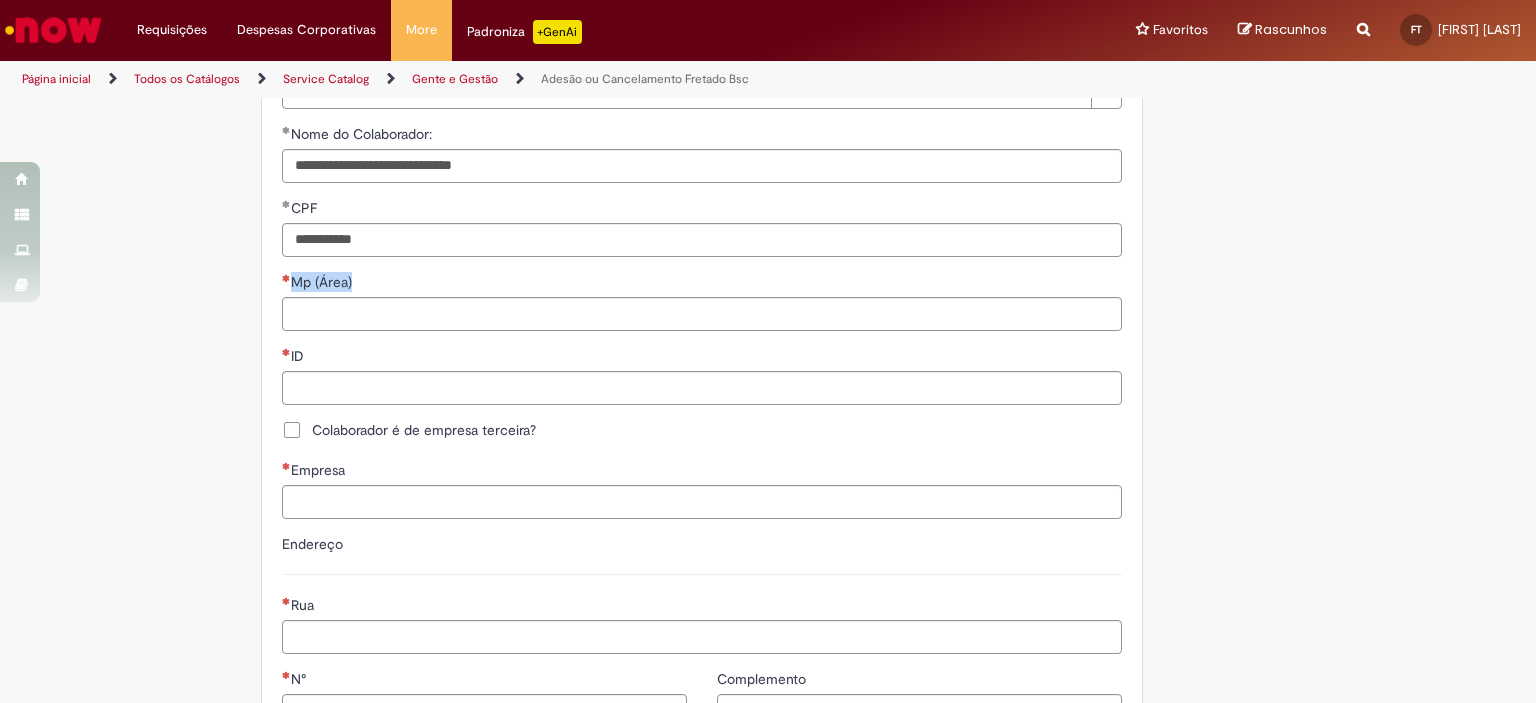 copy on "Mp (Área)" 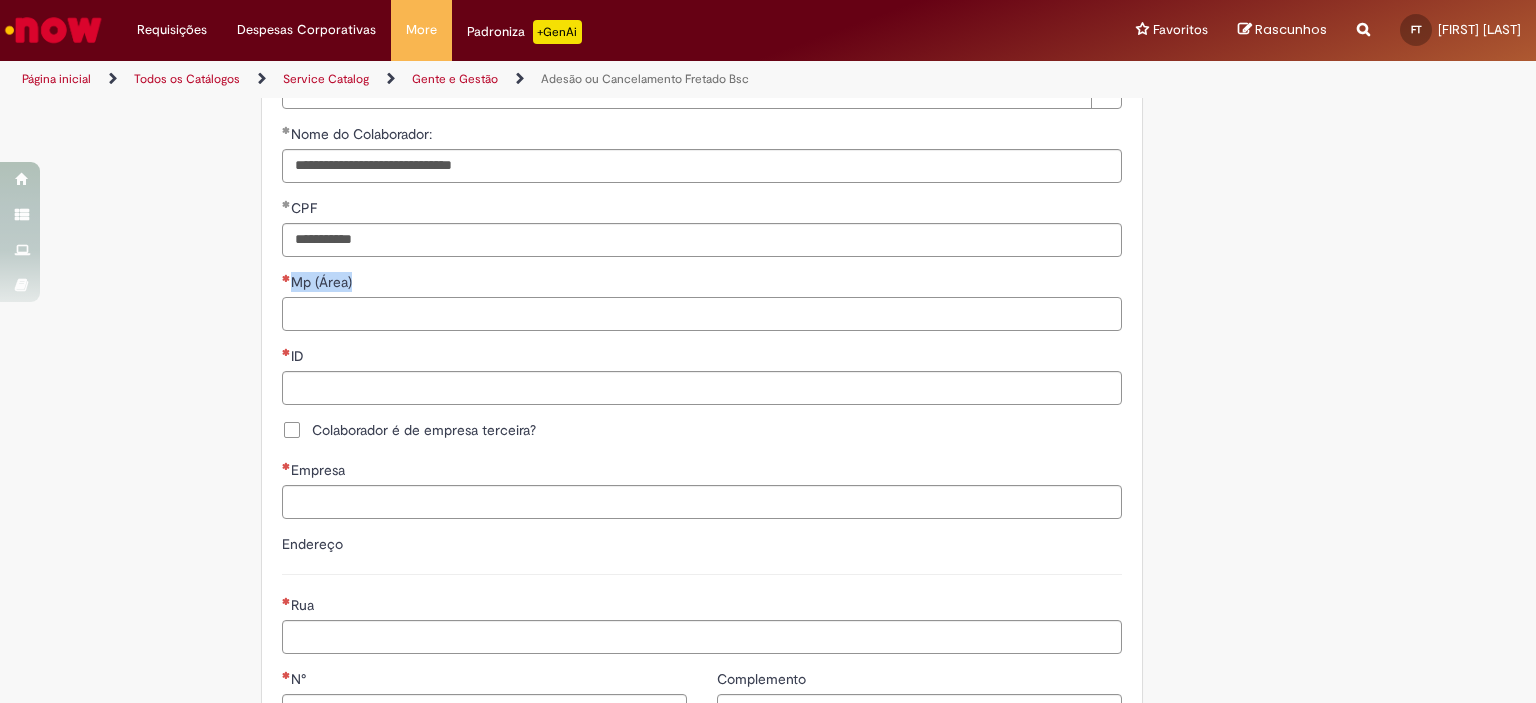 click on "Mp (Área)" at bounding box center (702, 314) 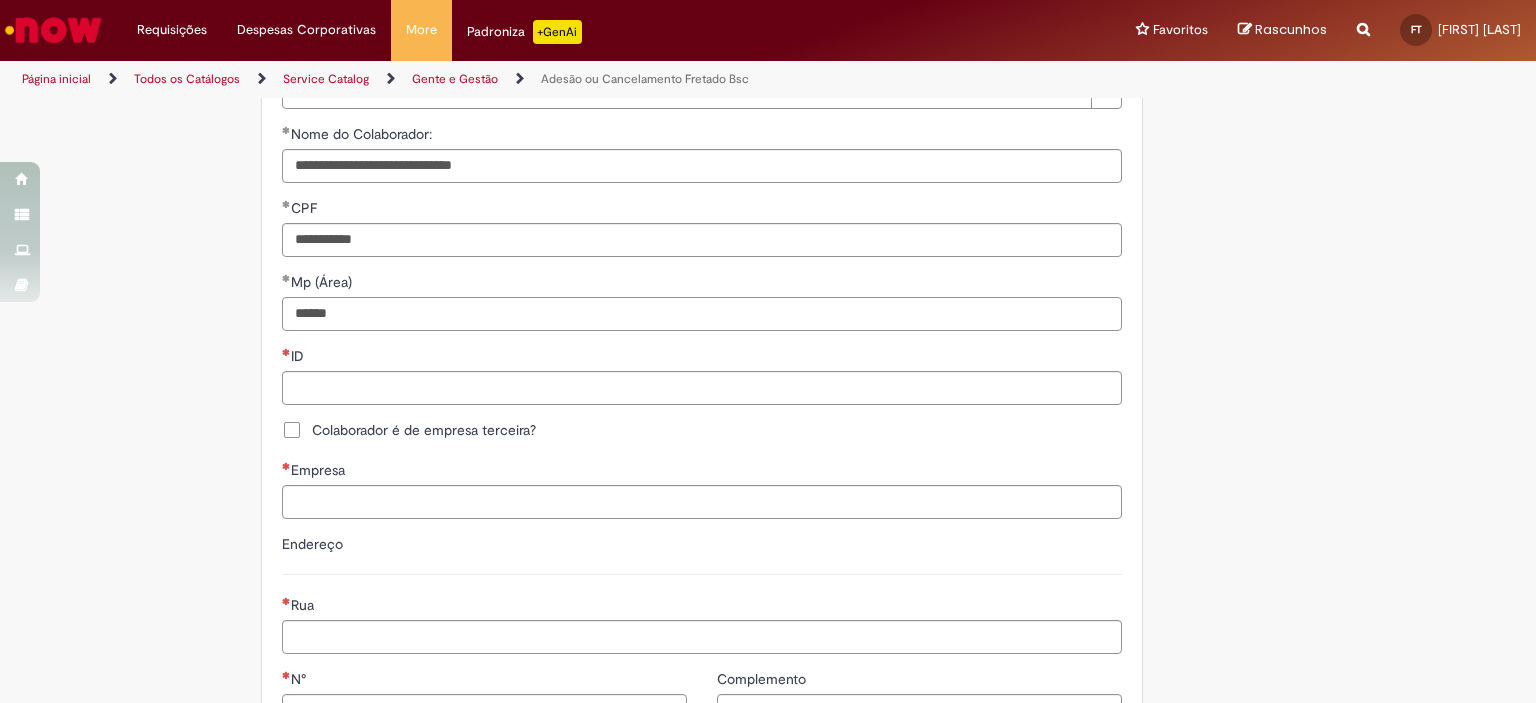 type on "******" 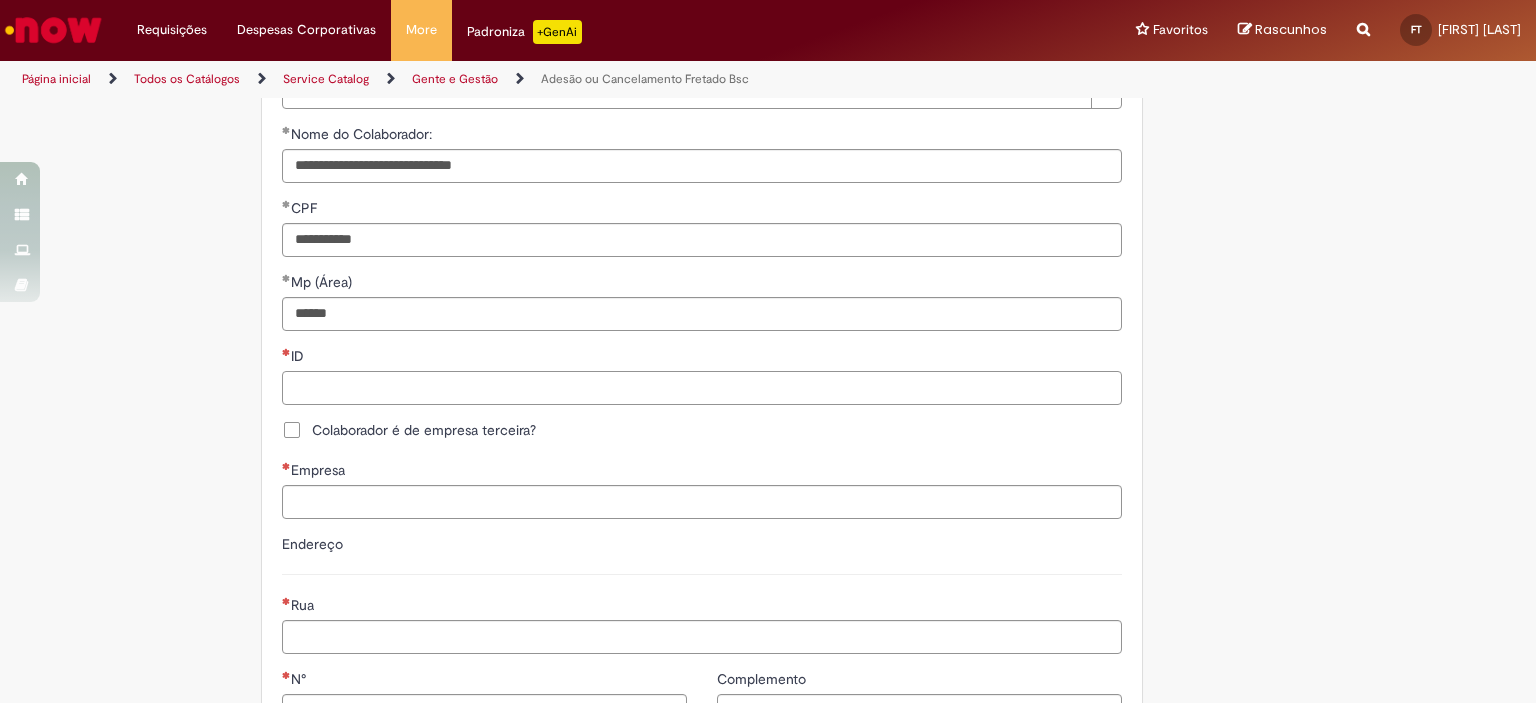 click on "ID" at bounding box center (702, 388) 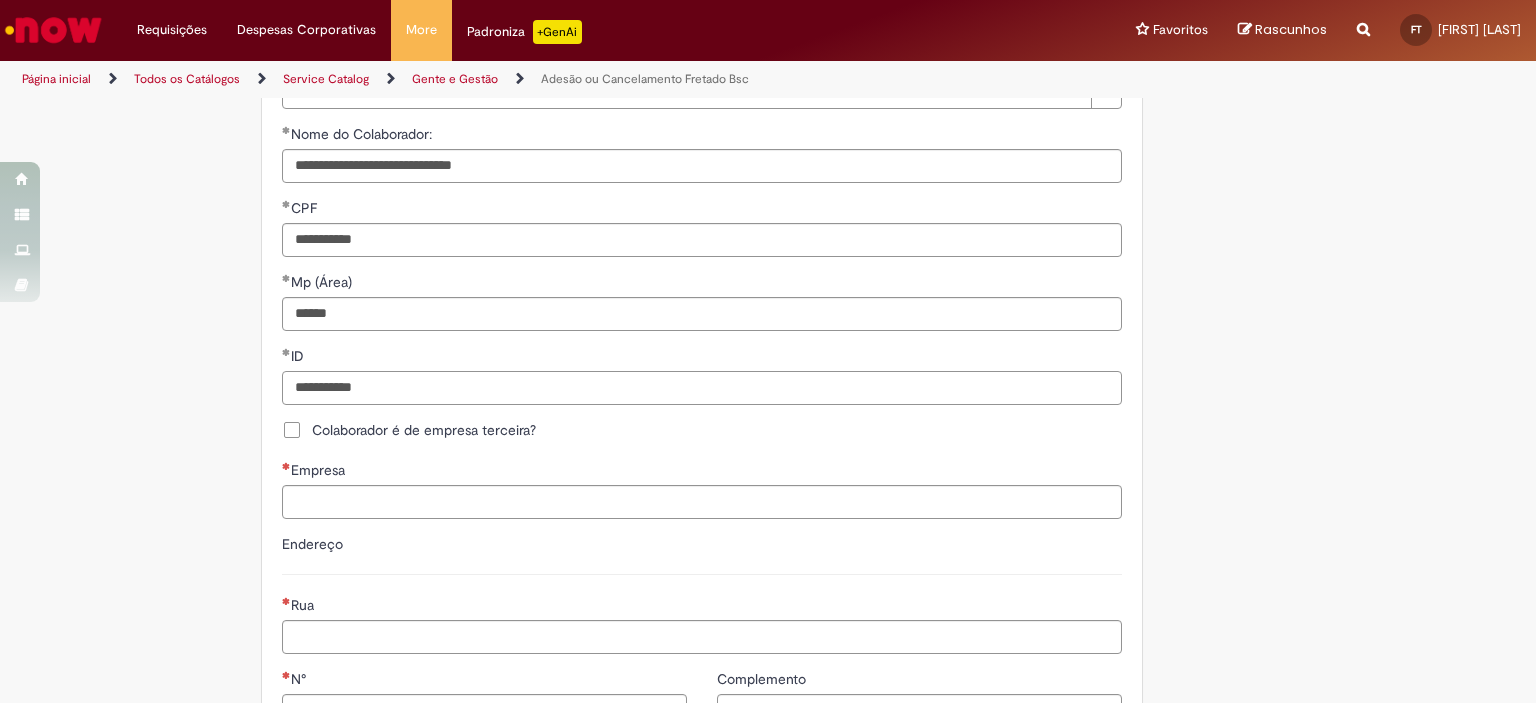 type on "**********" 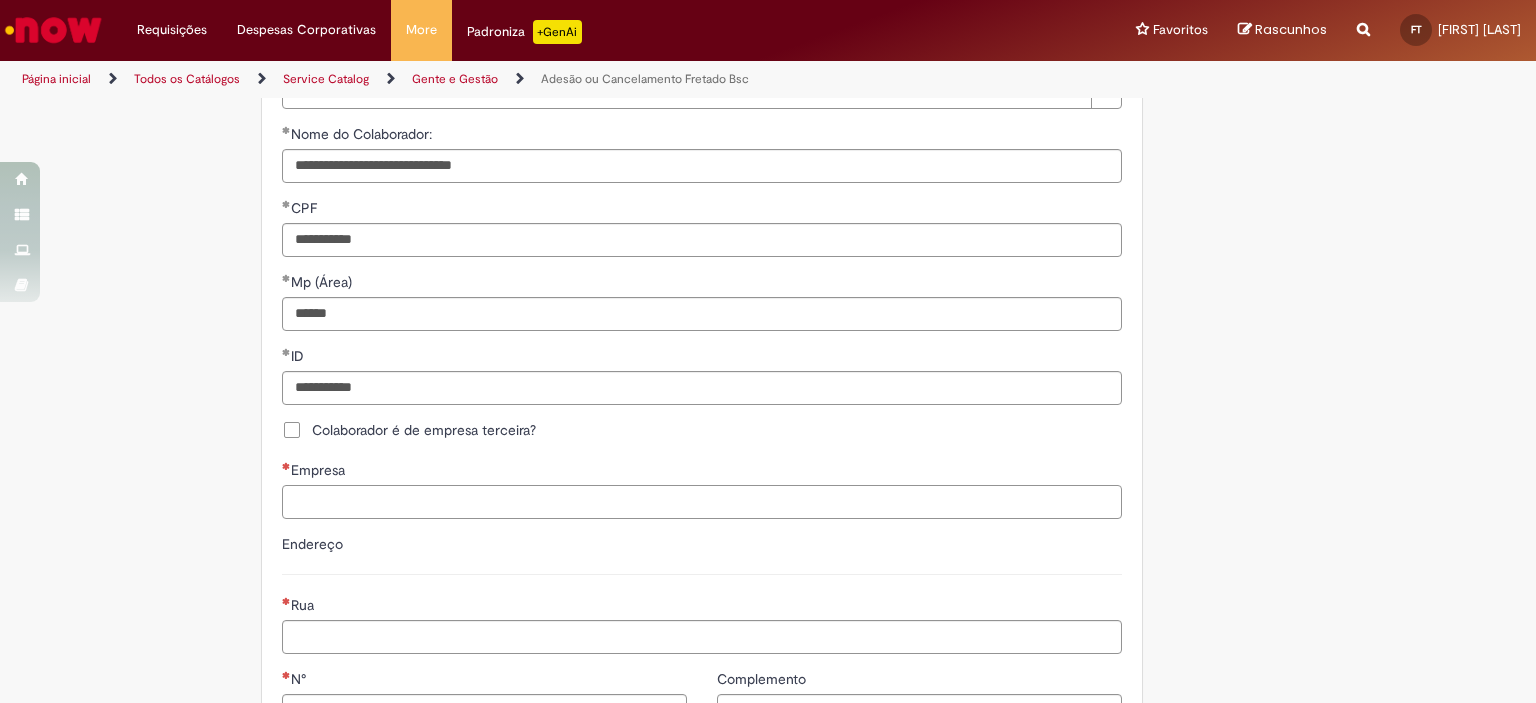 click on "Empresa" at bounding box center [702, 502] 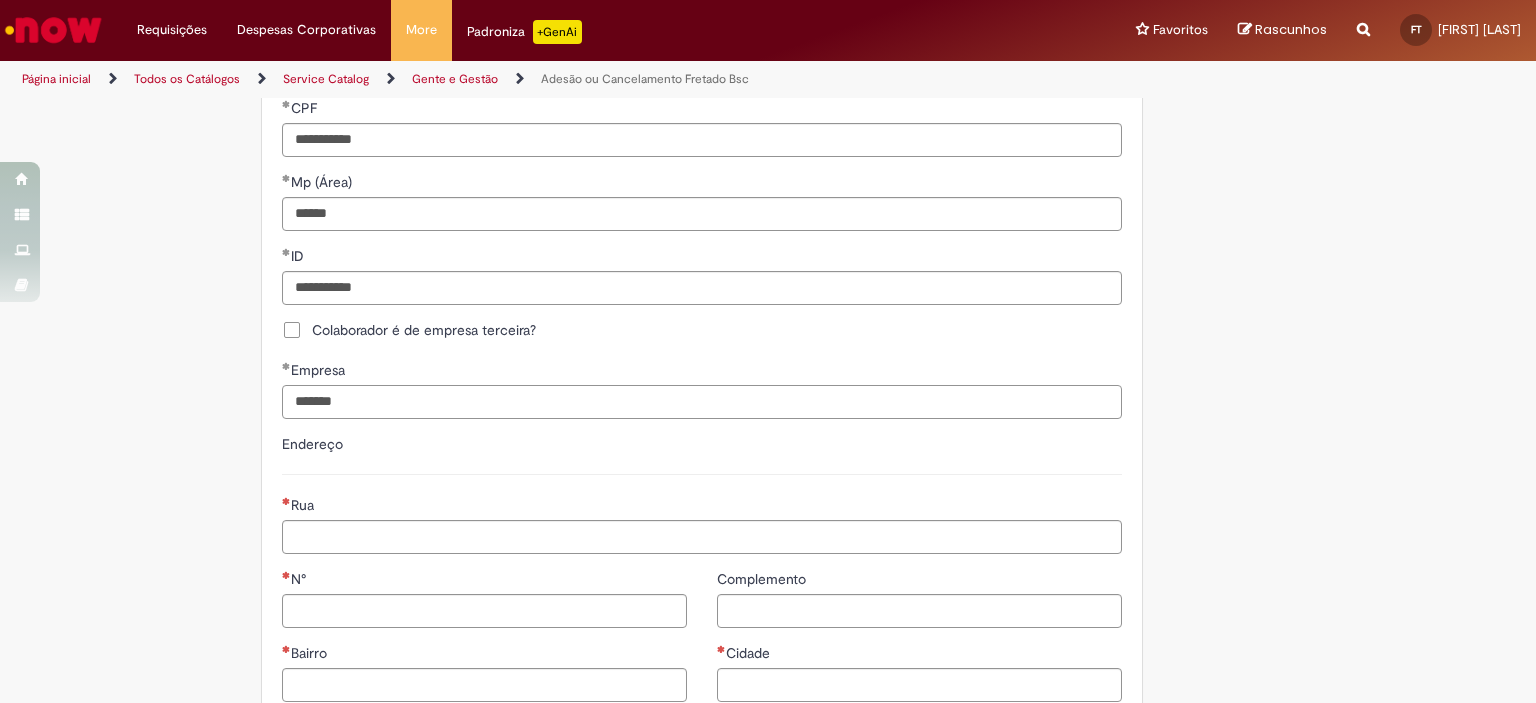 scroll, scrollTop: 887, scrollLeft: 0, axis: vertical 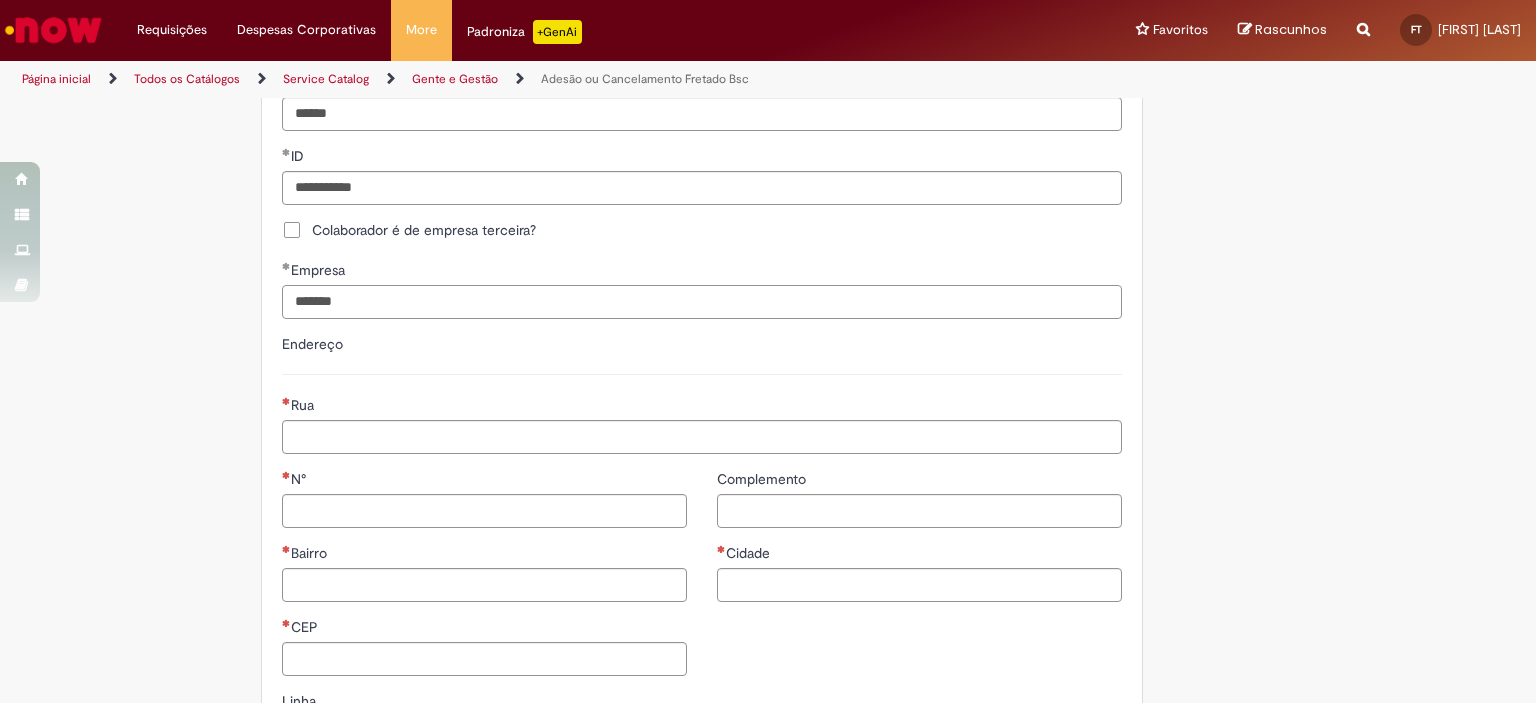 type on "******" 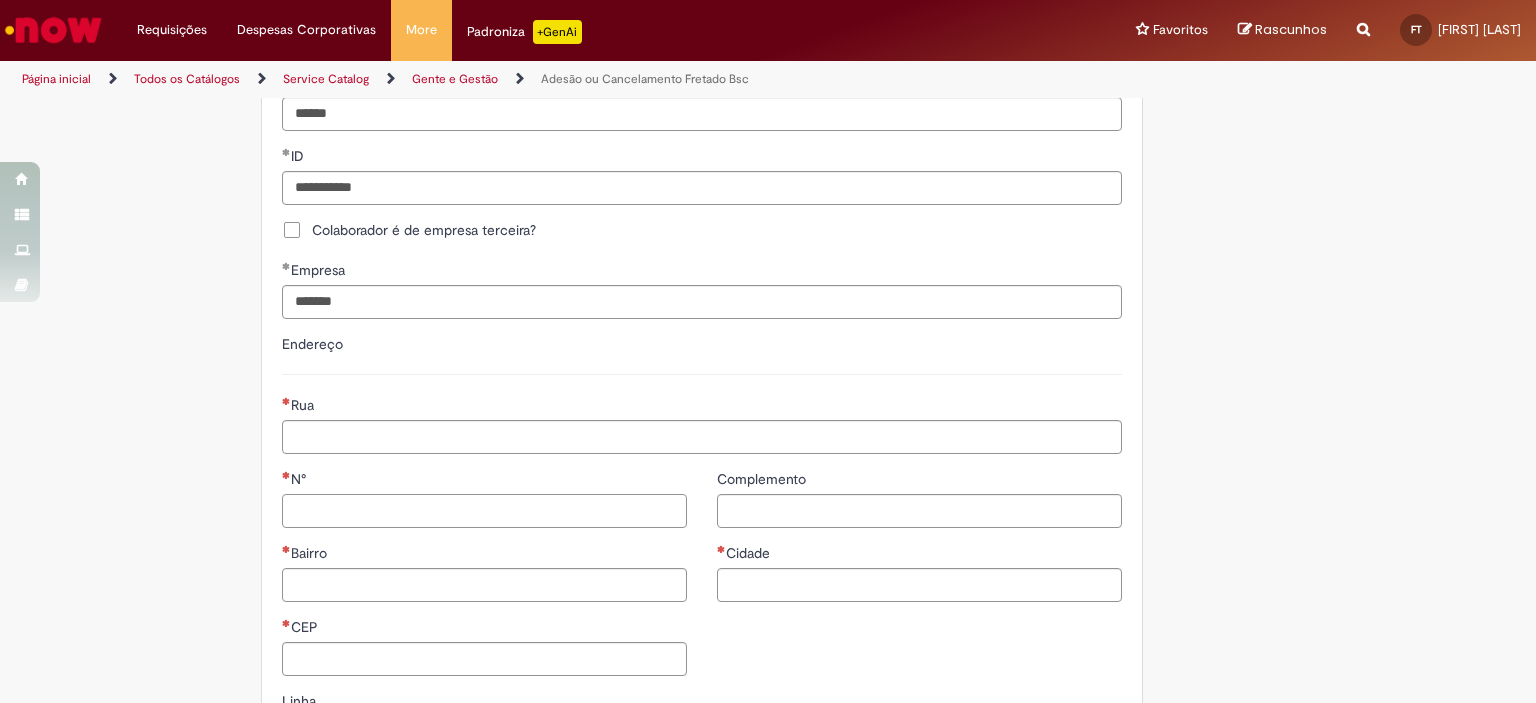 click on "N°" at bounding box center (484, 511) 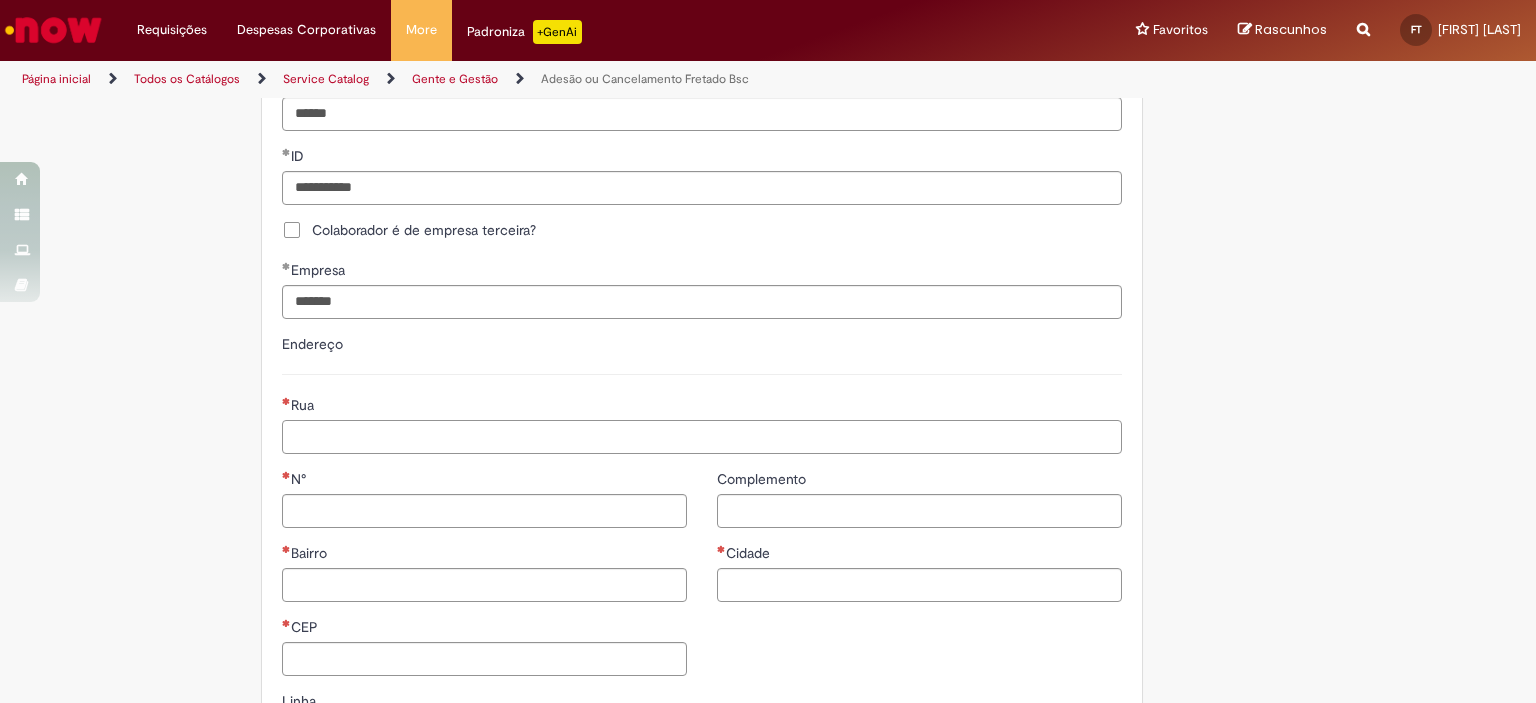 click on "Rua" at bounding box center [702, 437] 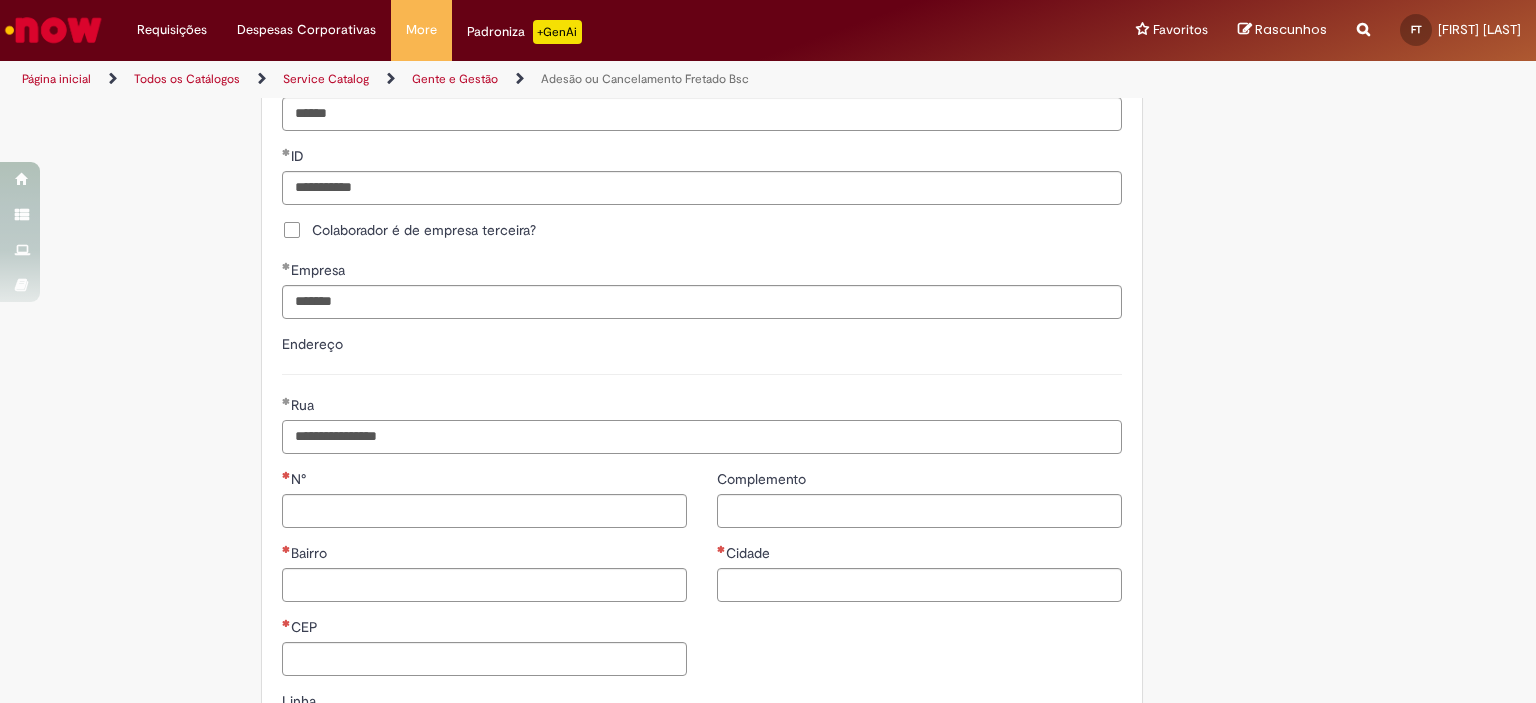 type on "**********" 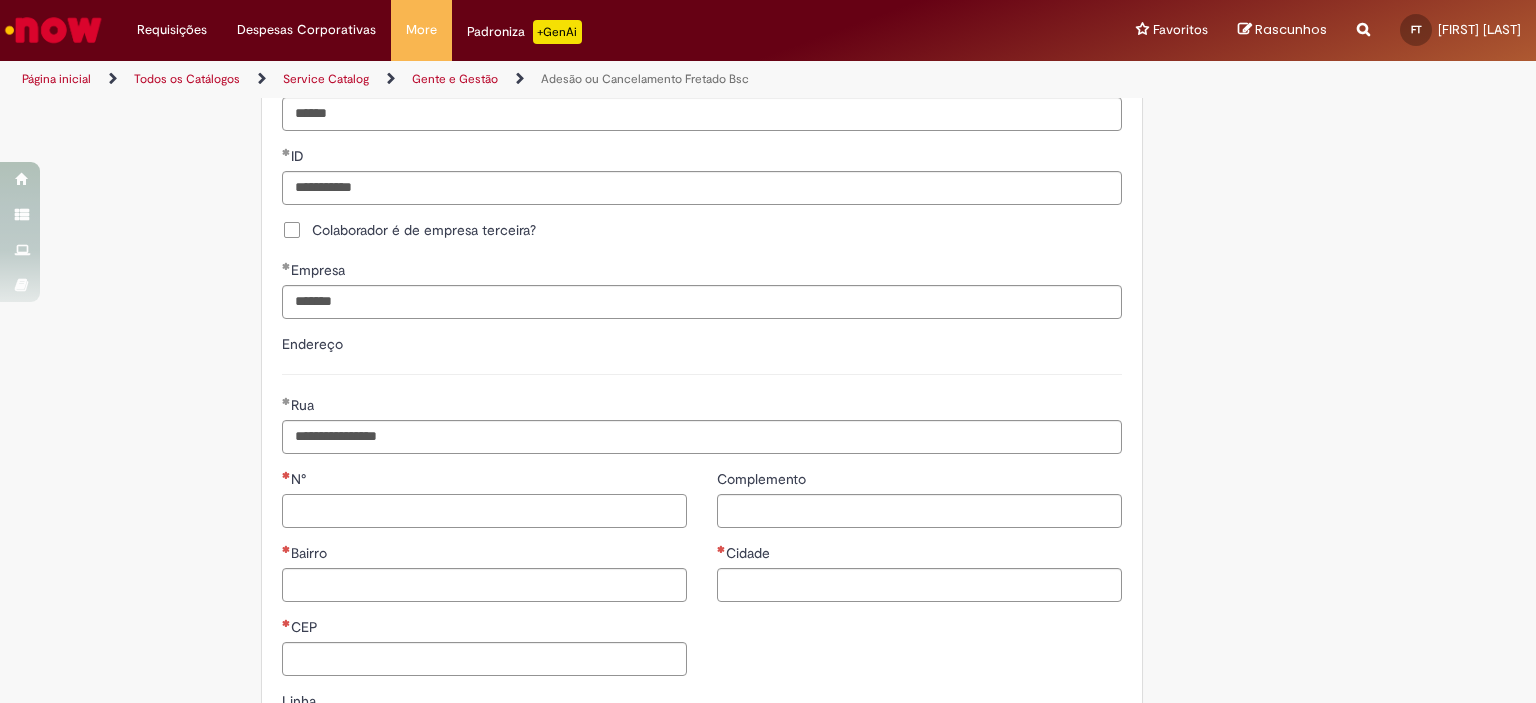 click on "N°" at bounding box center [484, 511] 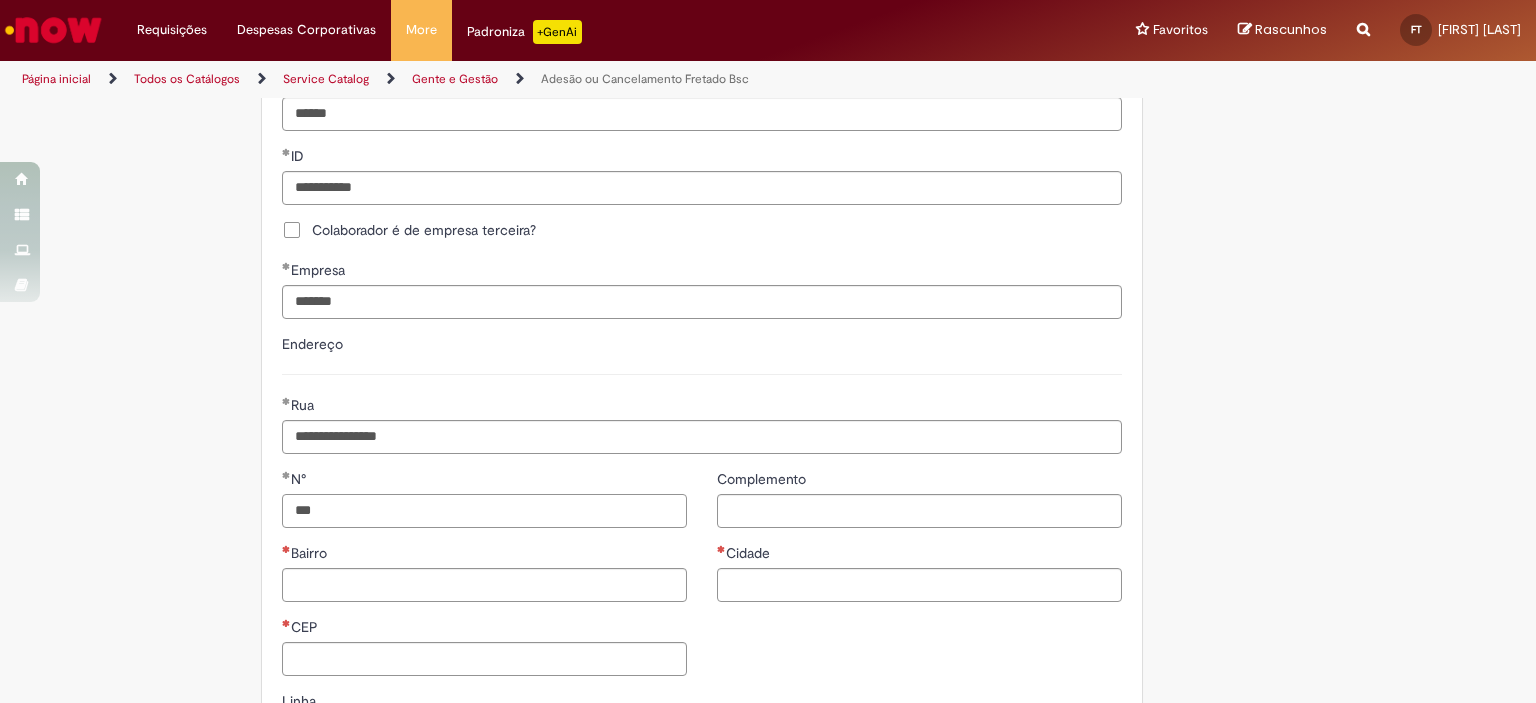 type on "***" 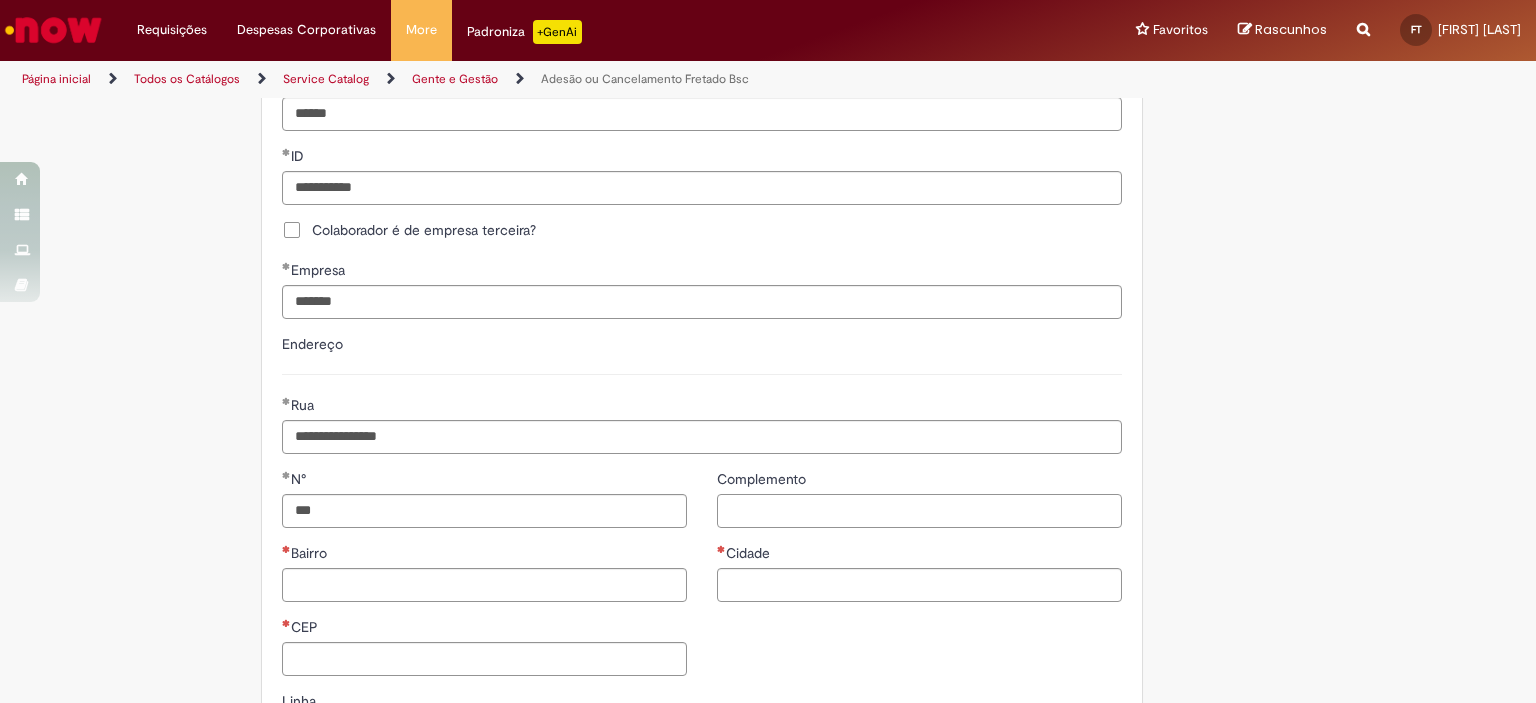 click on "Complemento" at bounding box center [919, 511] 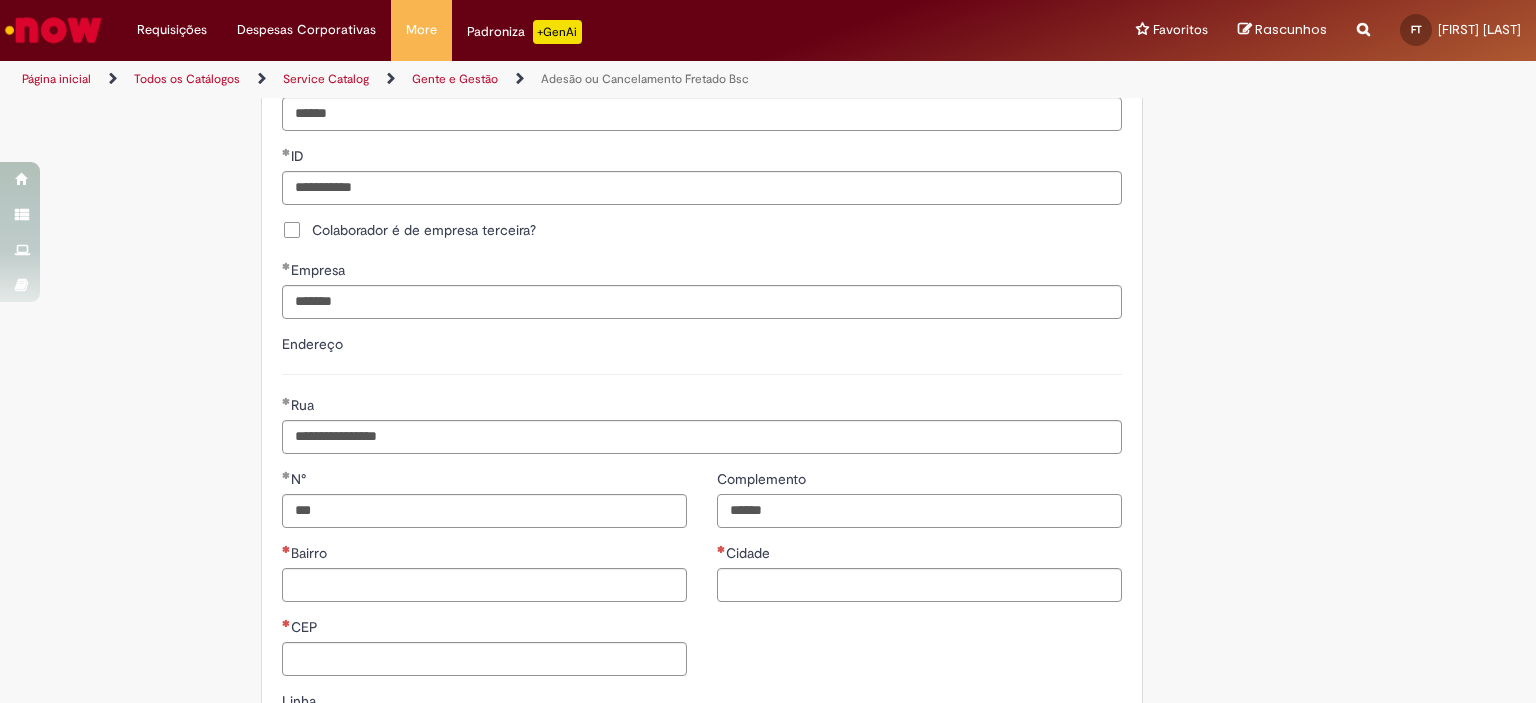 type on "******" 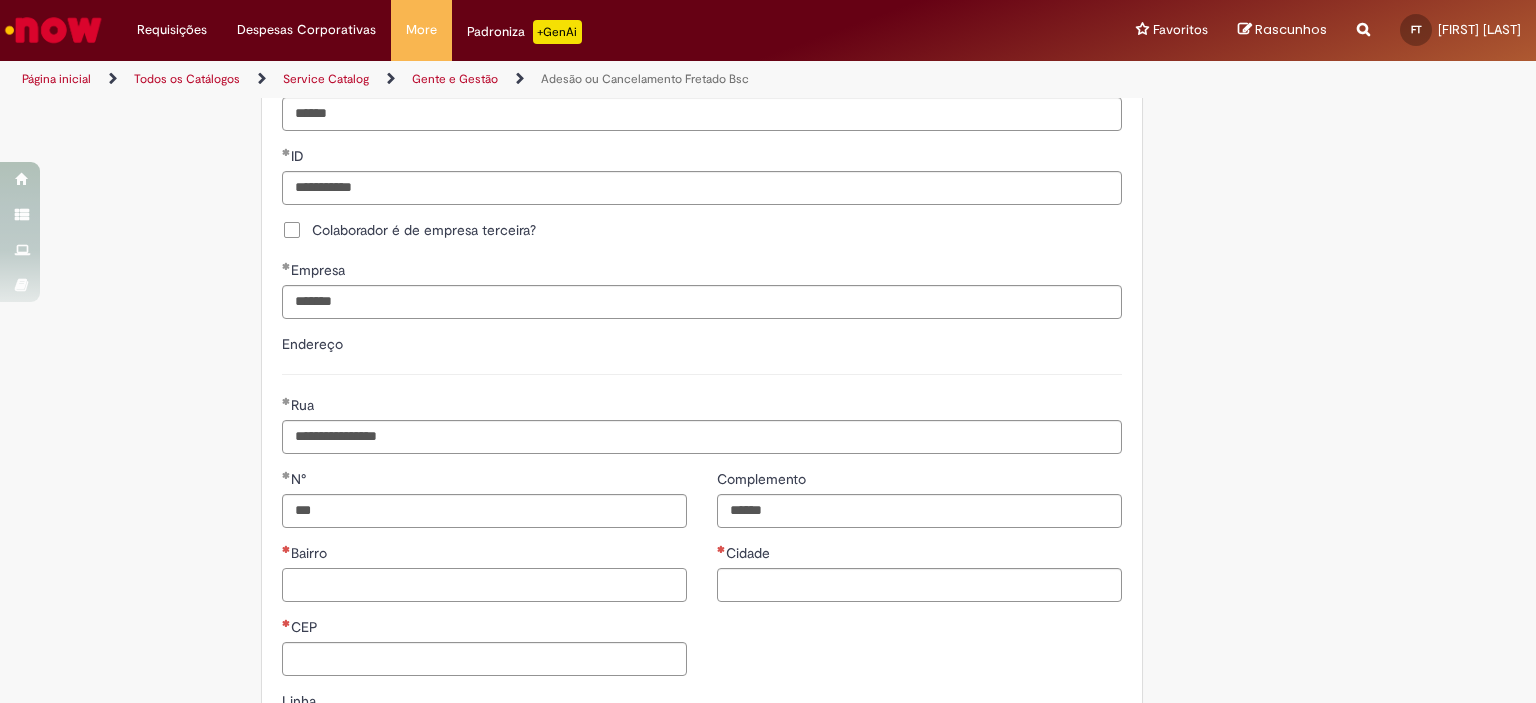 click on "Bairro" at bounding box center [484, 585] 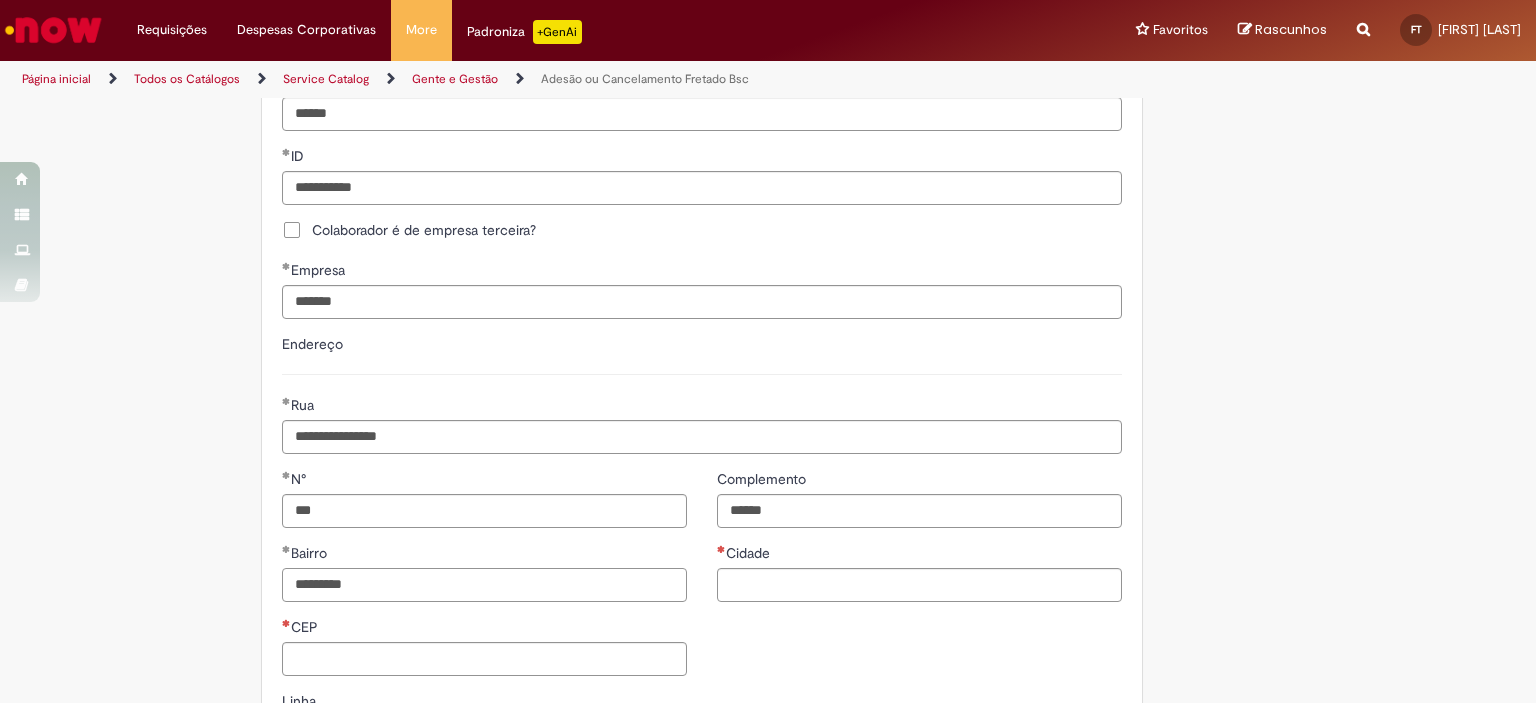 type on "*********" 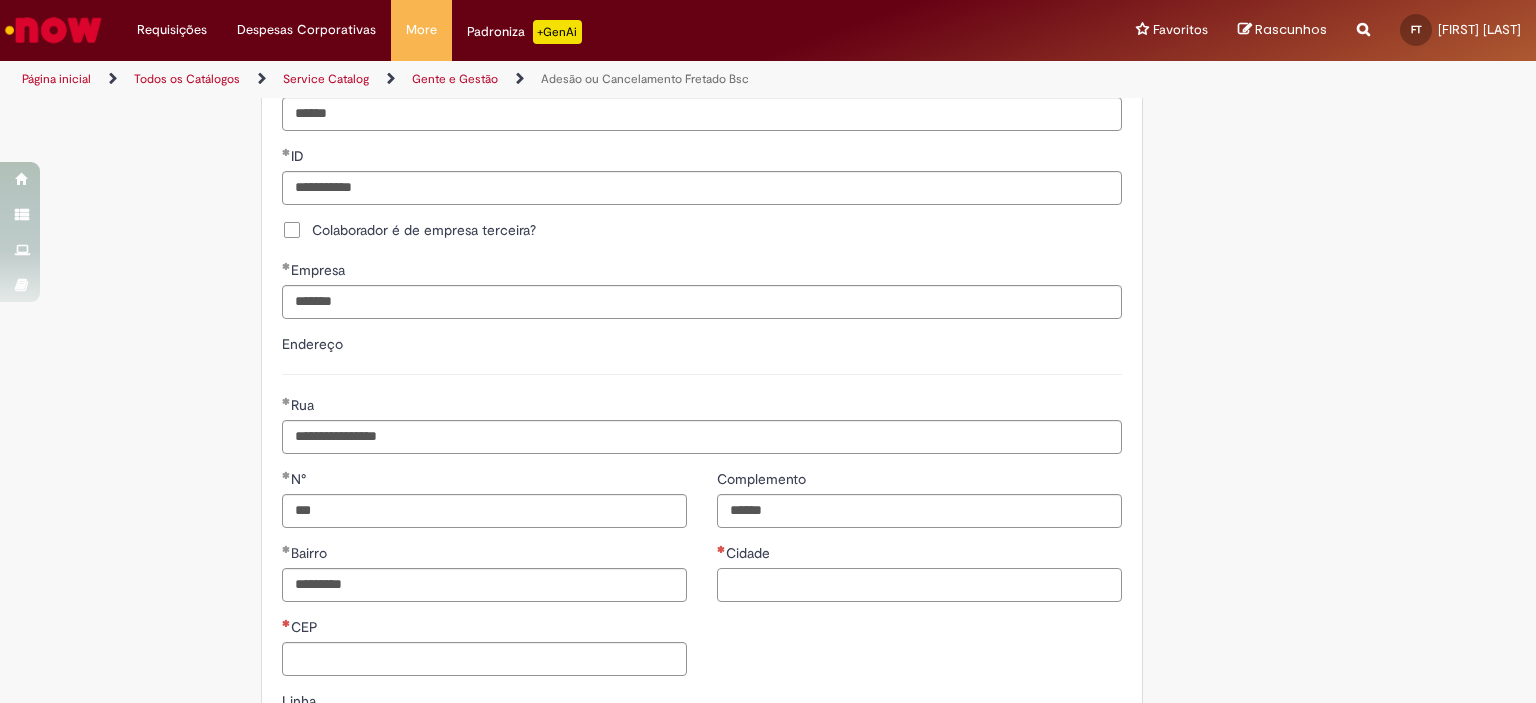 click on "Cidade" at bounding box center [919, 585] 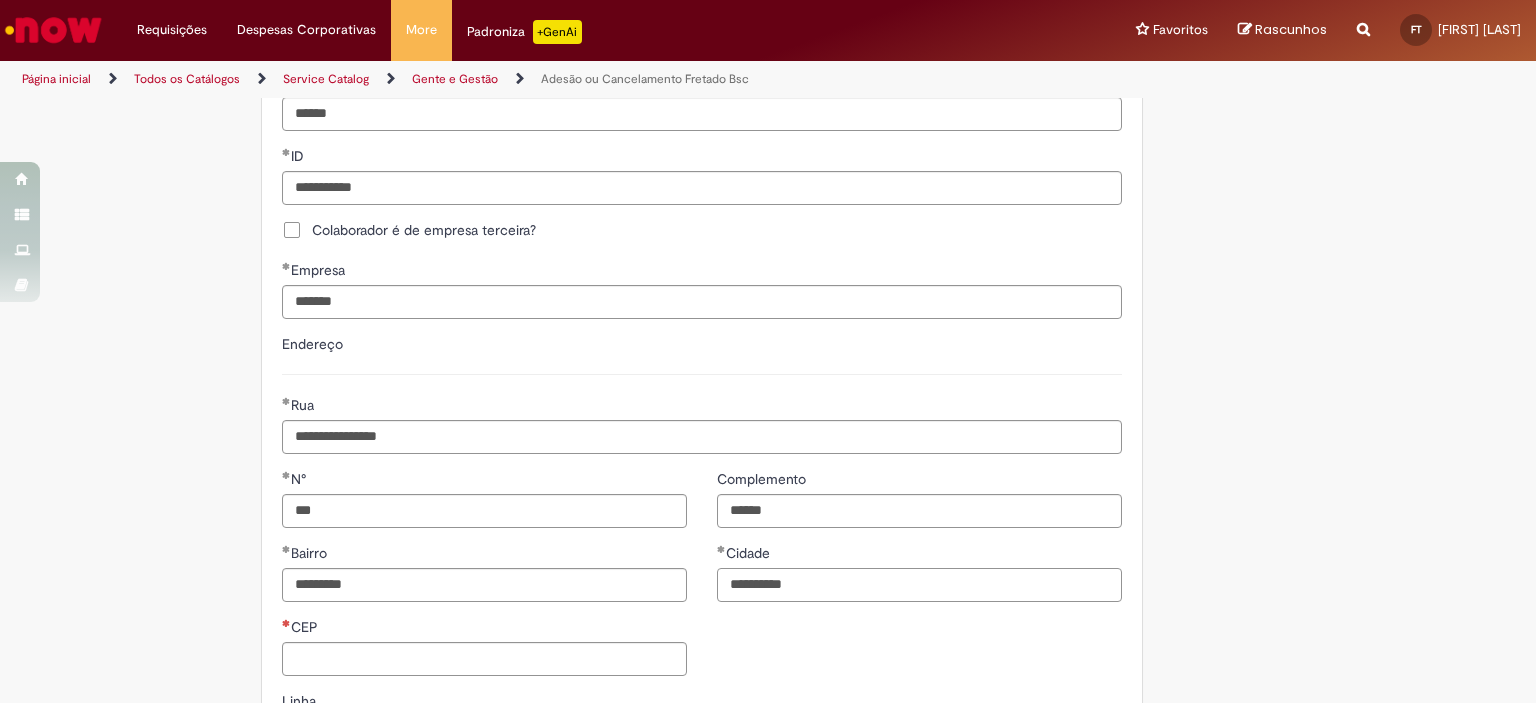 type on "**********" 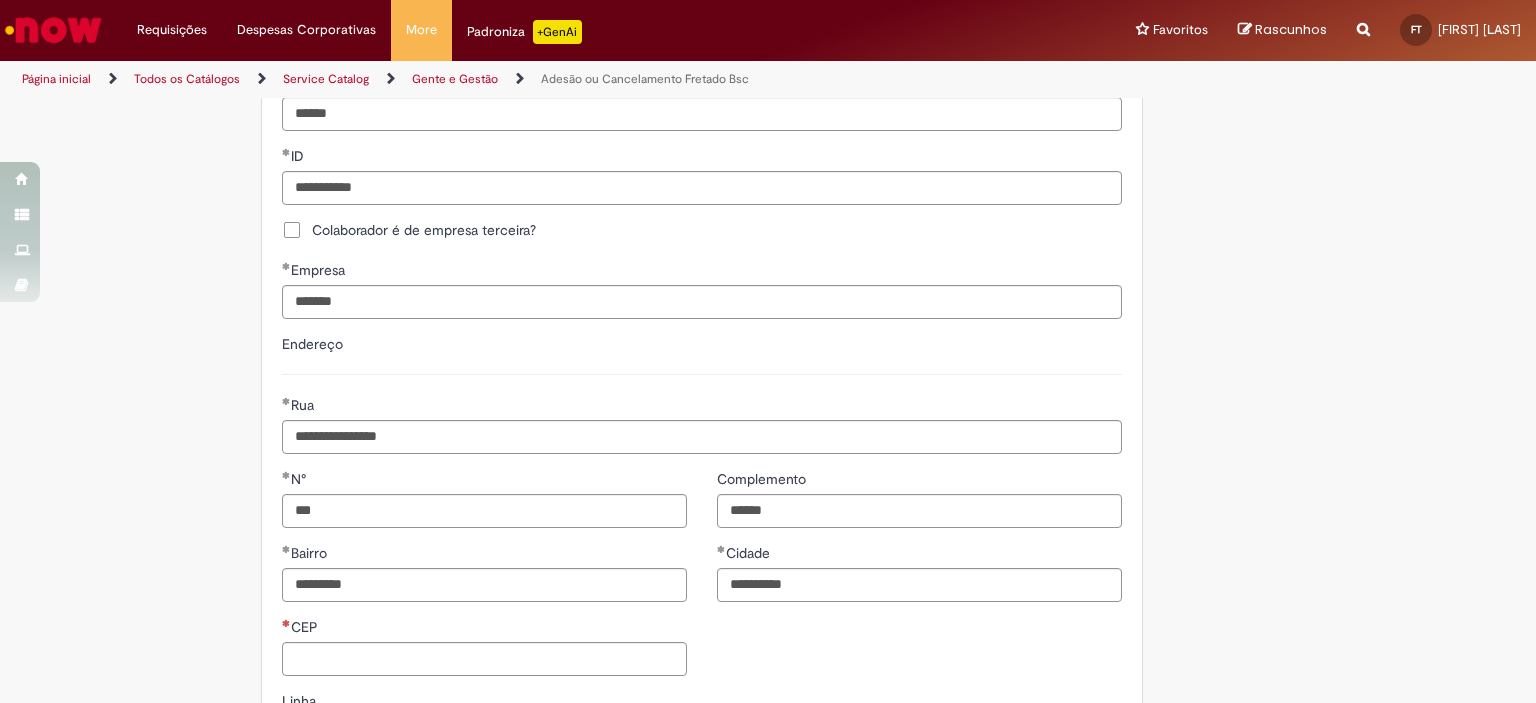 click on "N° [NUMBER] Bairro [NAME] CEP" at bounding box center (484, 580) 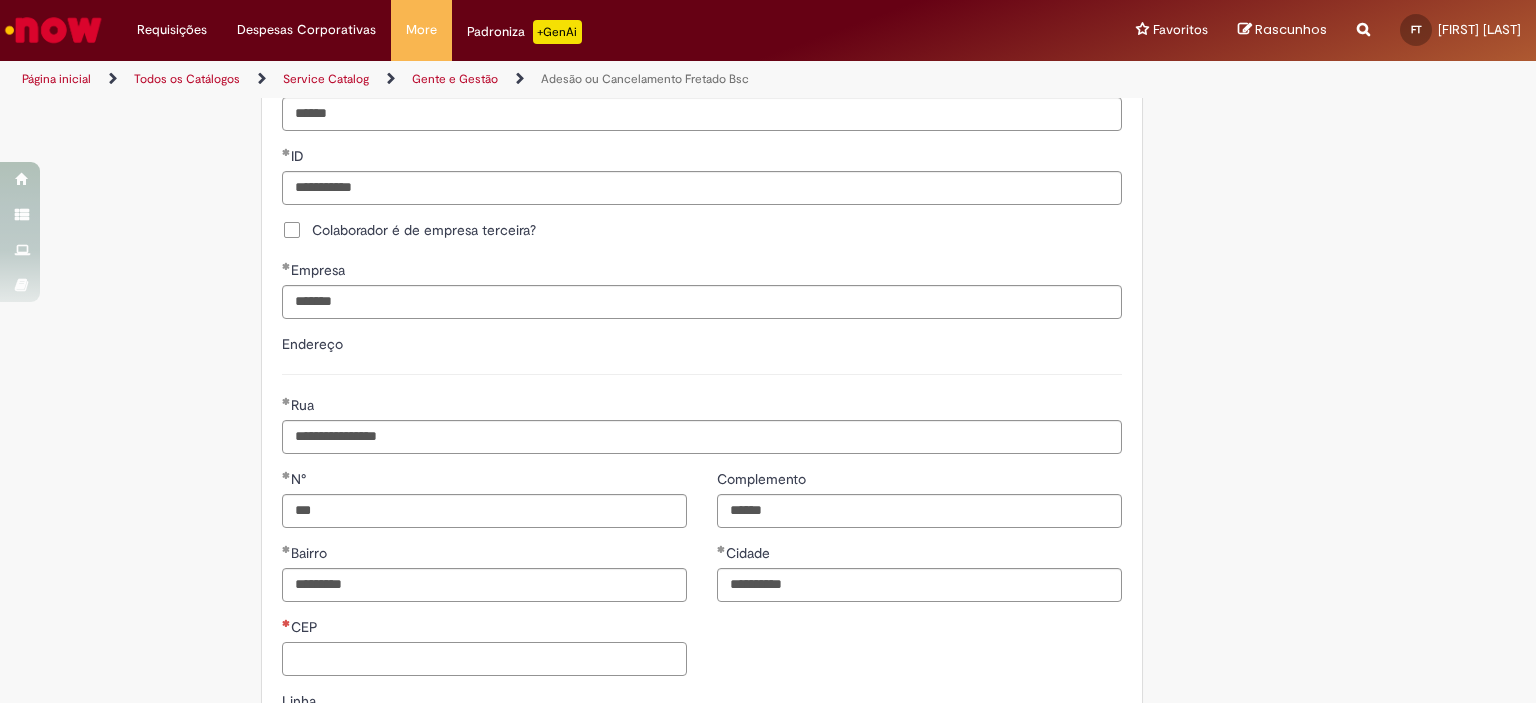click on "CEP" at bounding box center (484, 659) 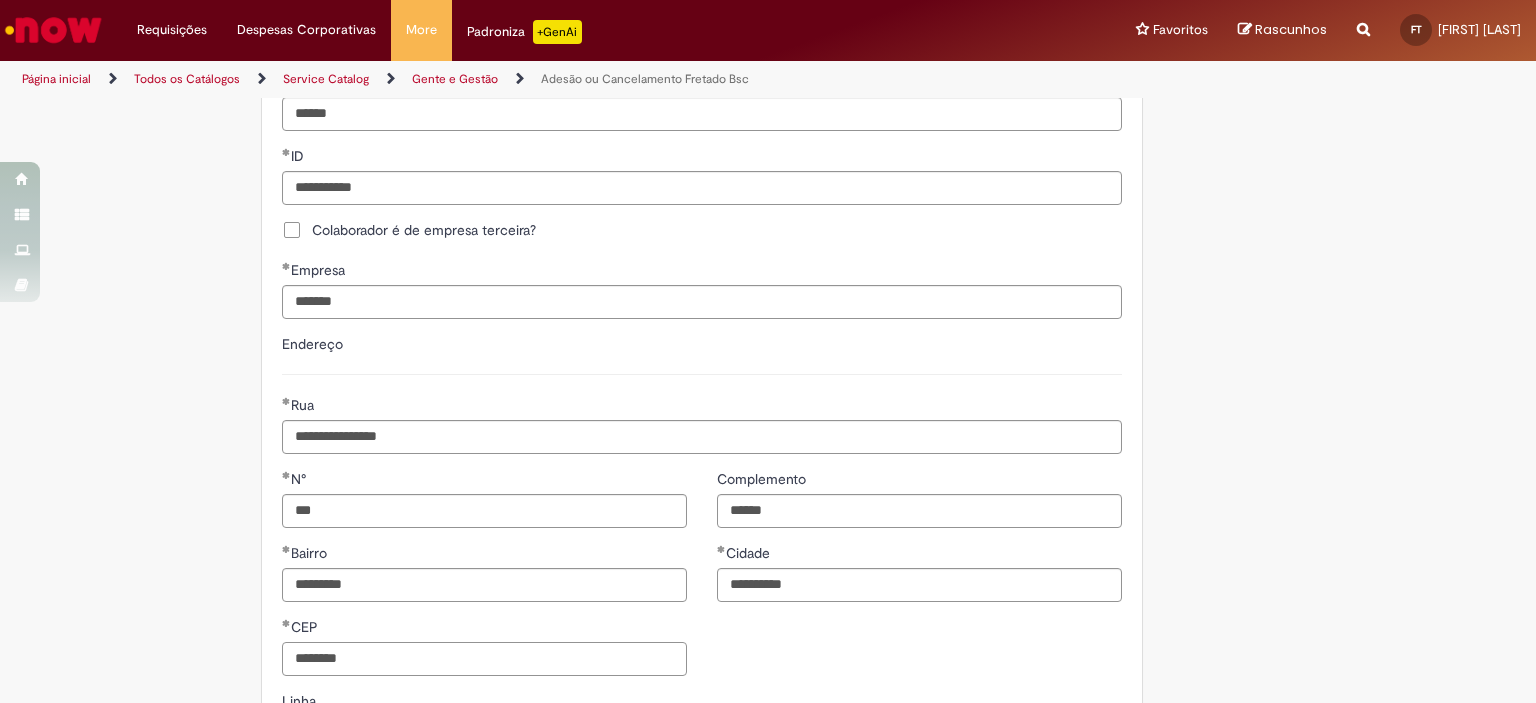 type on "********" 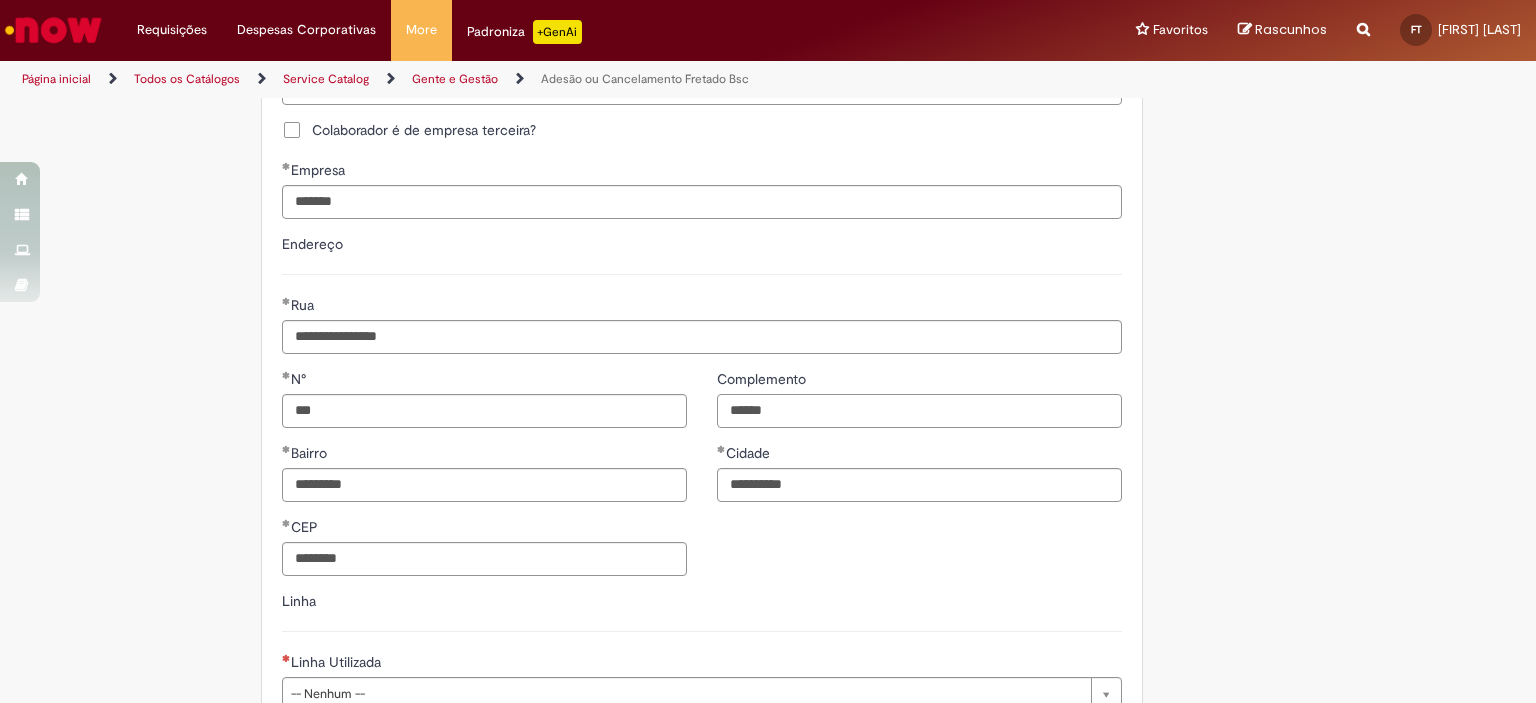 scroll, scrollTop: 1187, scrollLeft: 0, axis: vertical 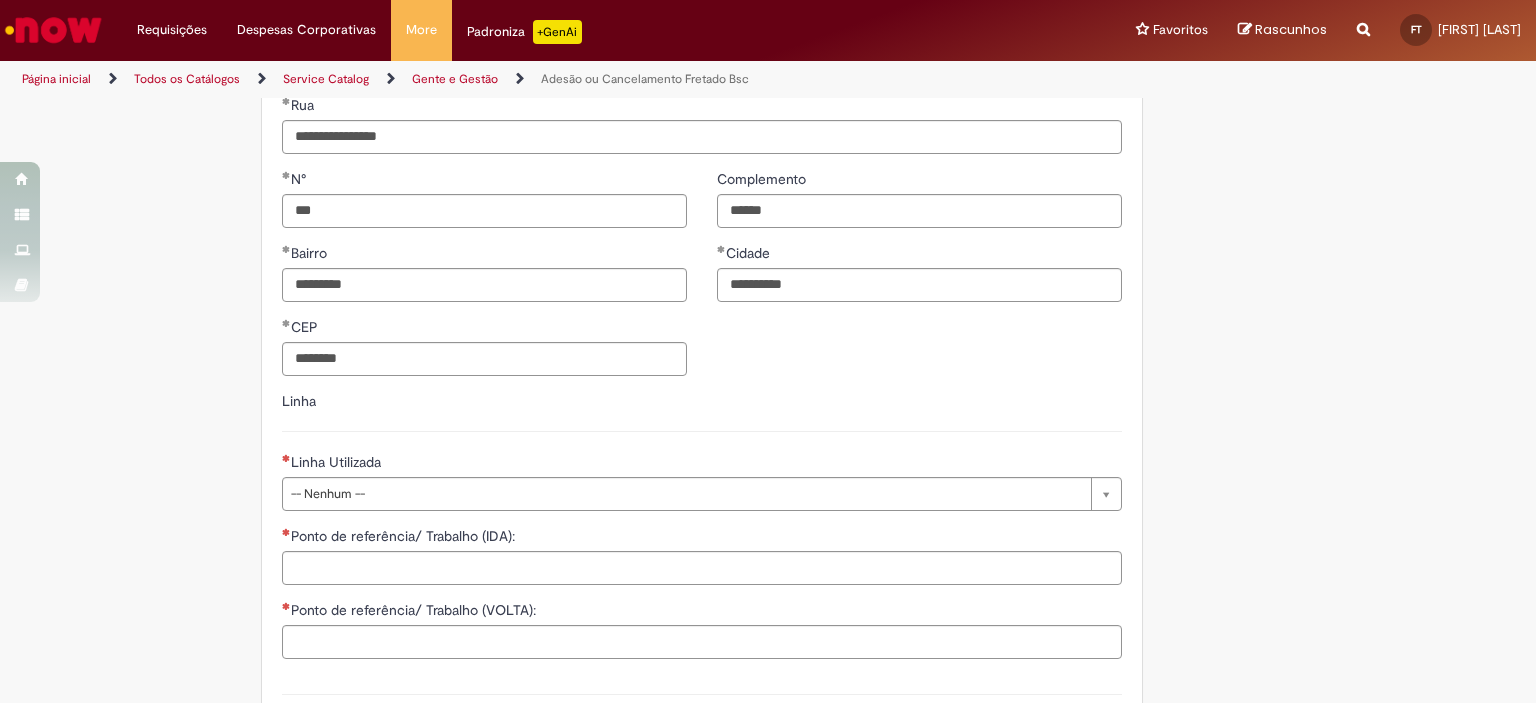 type on "**********" 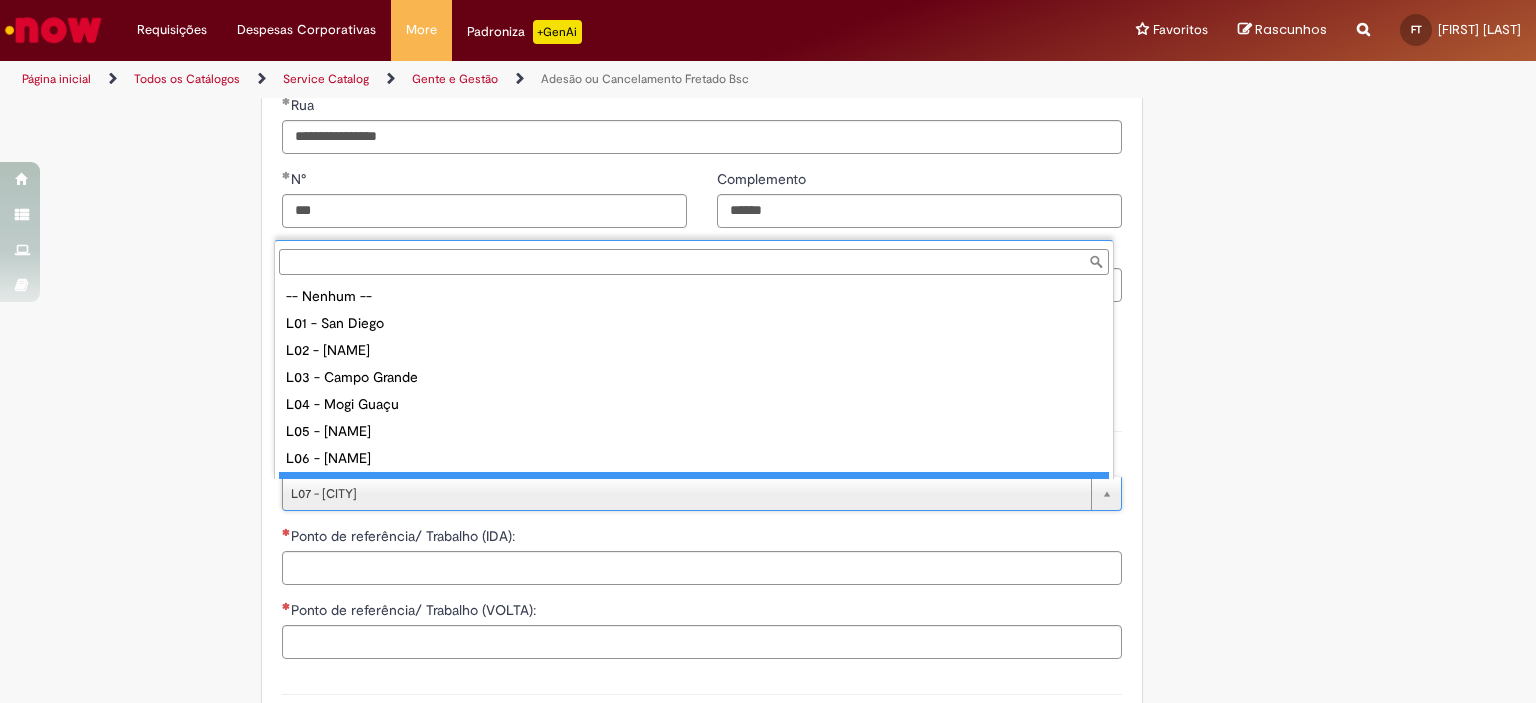 scroll, scrollTop: 16, scrollLeft: 0, axis: vertical 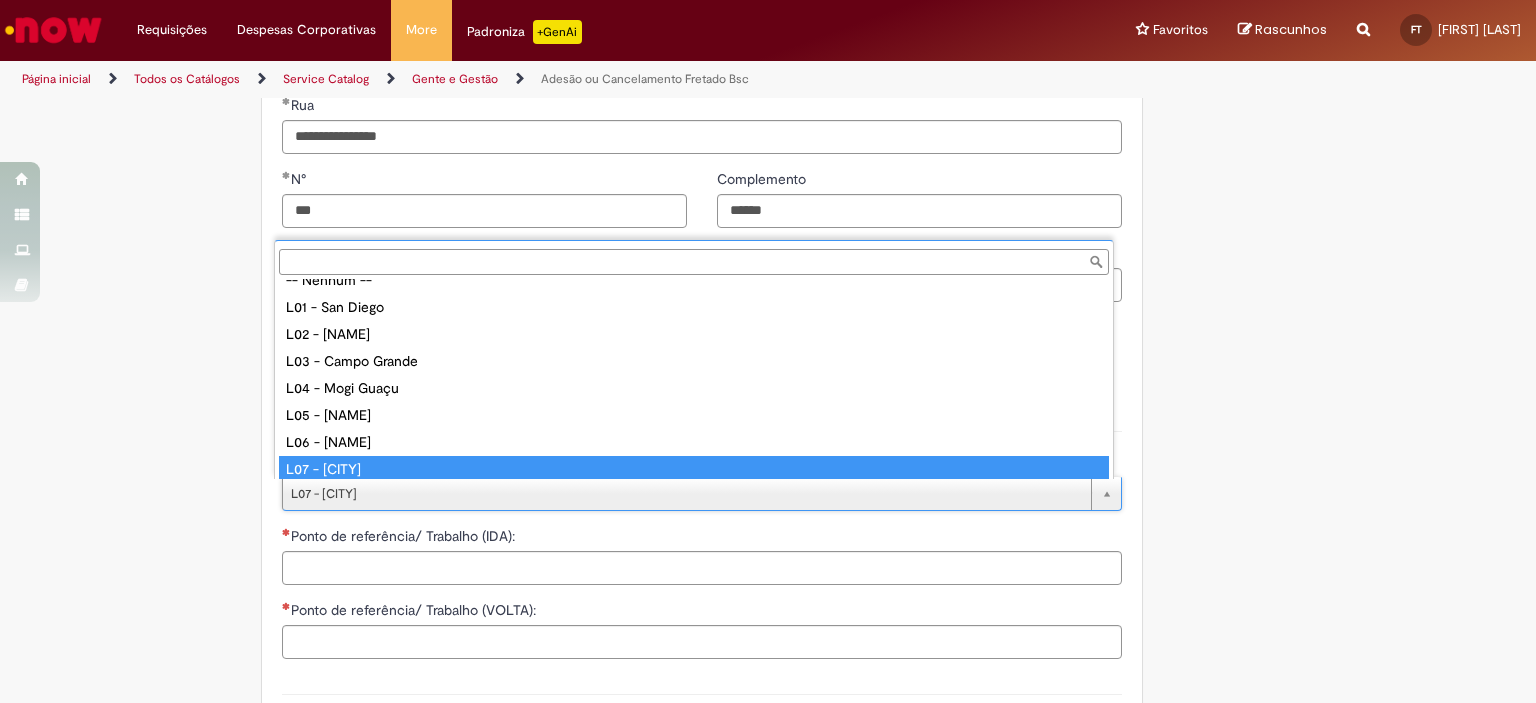 type on "**********" 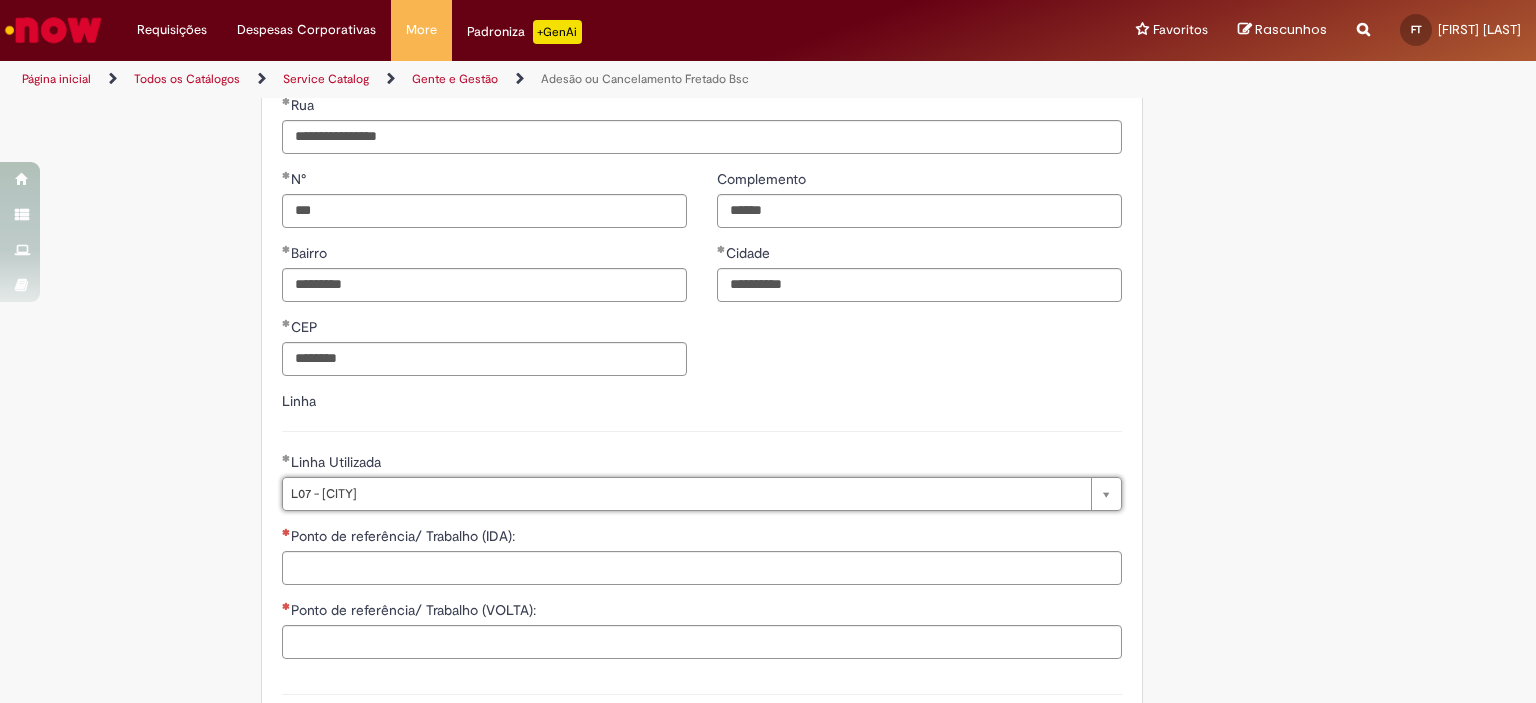 type 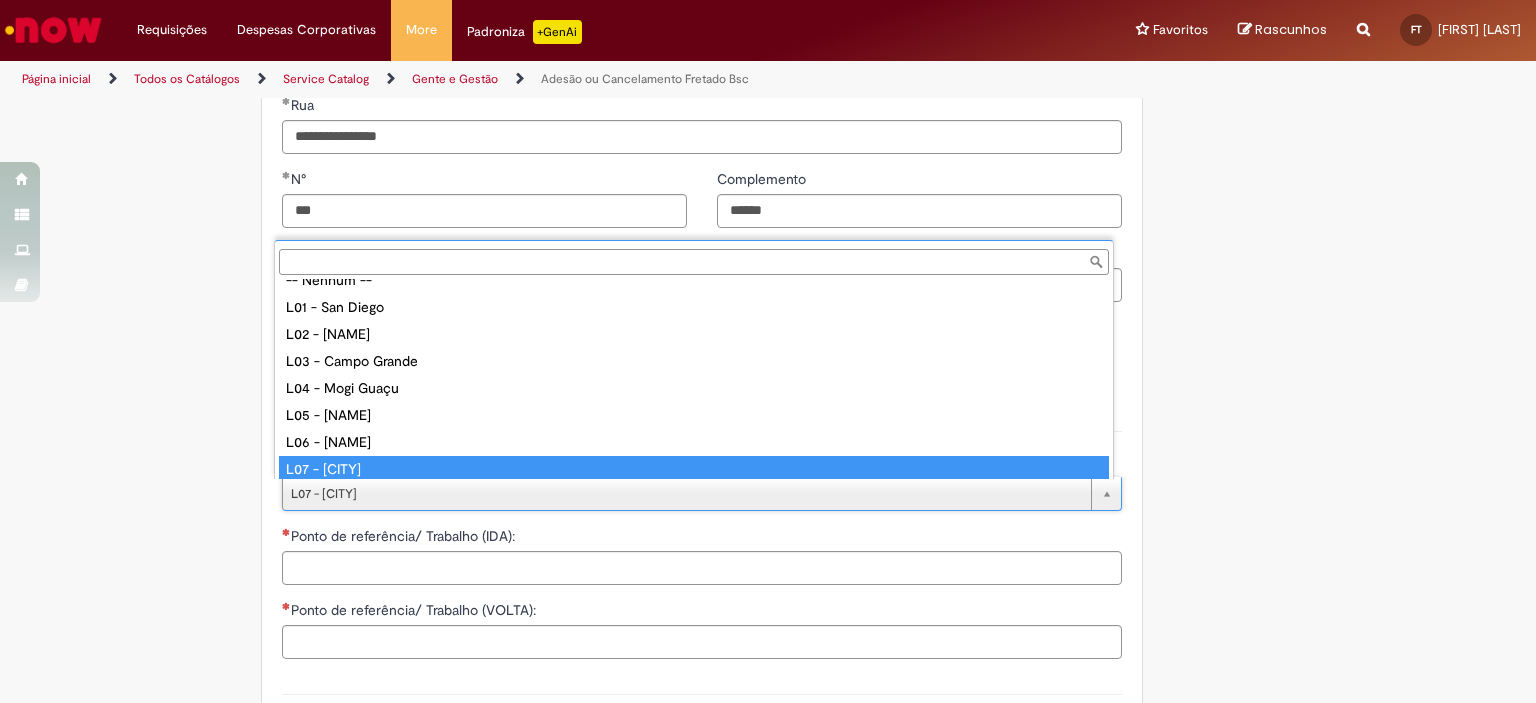 scroll, scrollTop: 16, scrollLeft: 0, axis: vertical 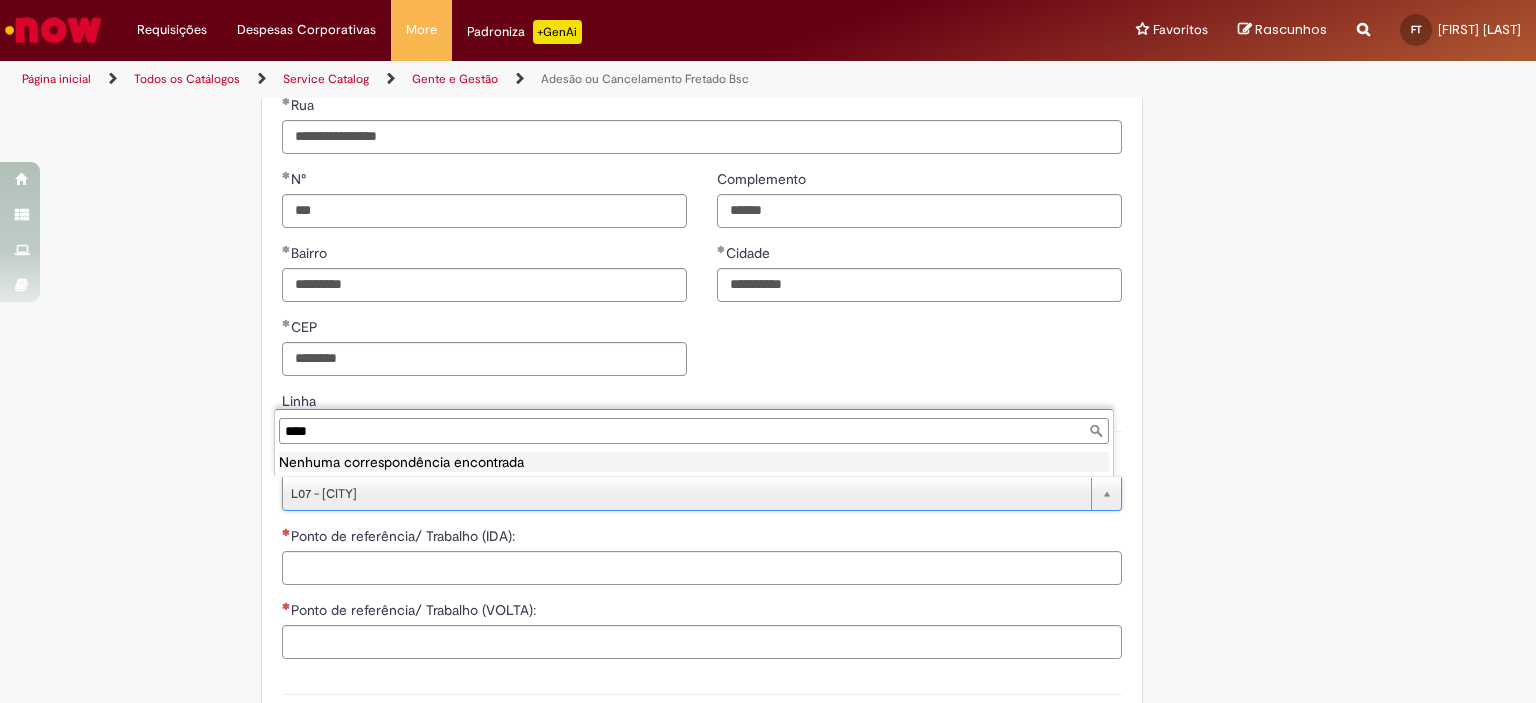 type on "*****" 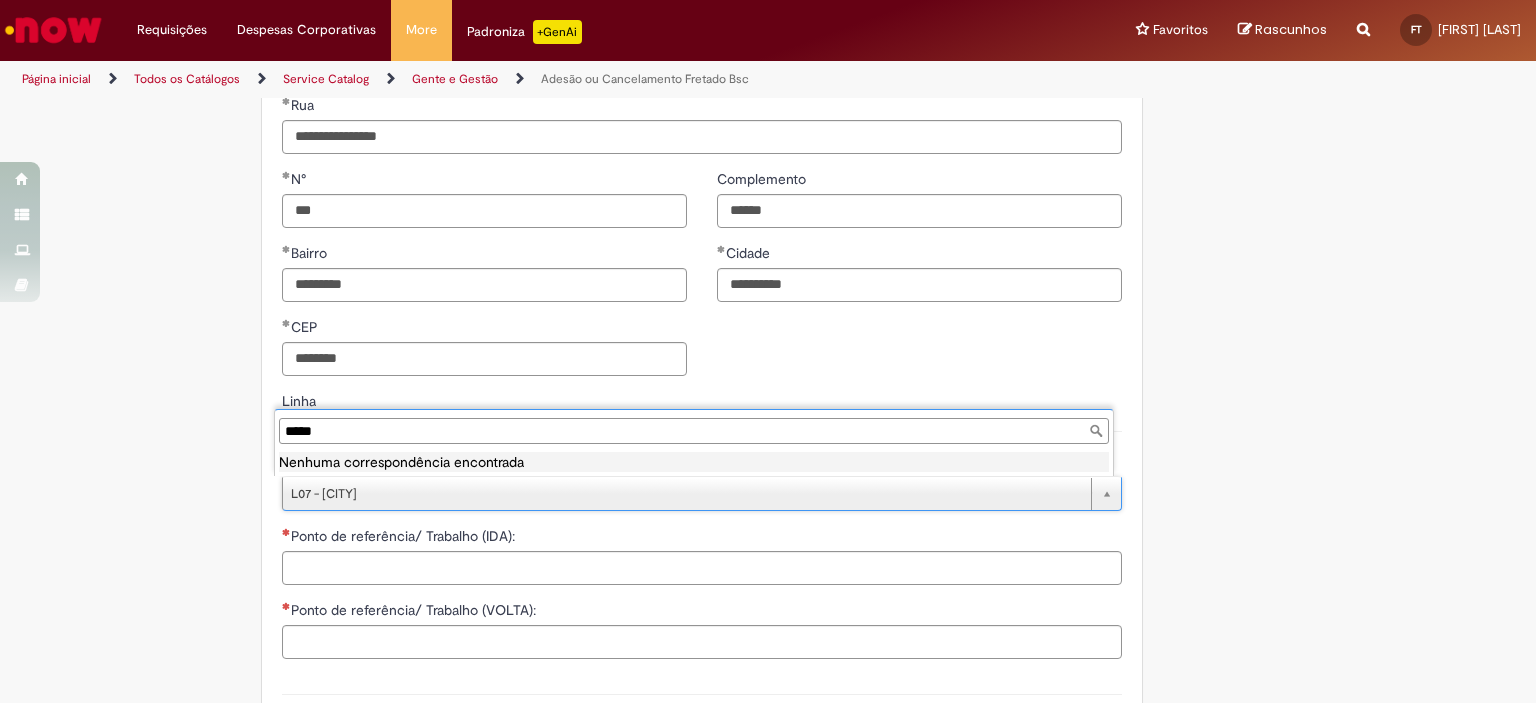 type on "**********" 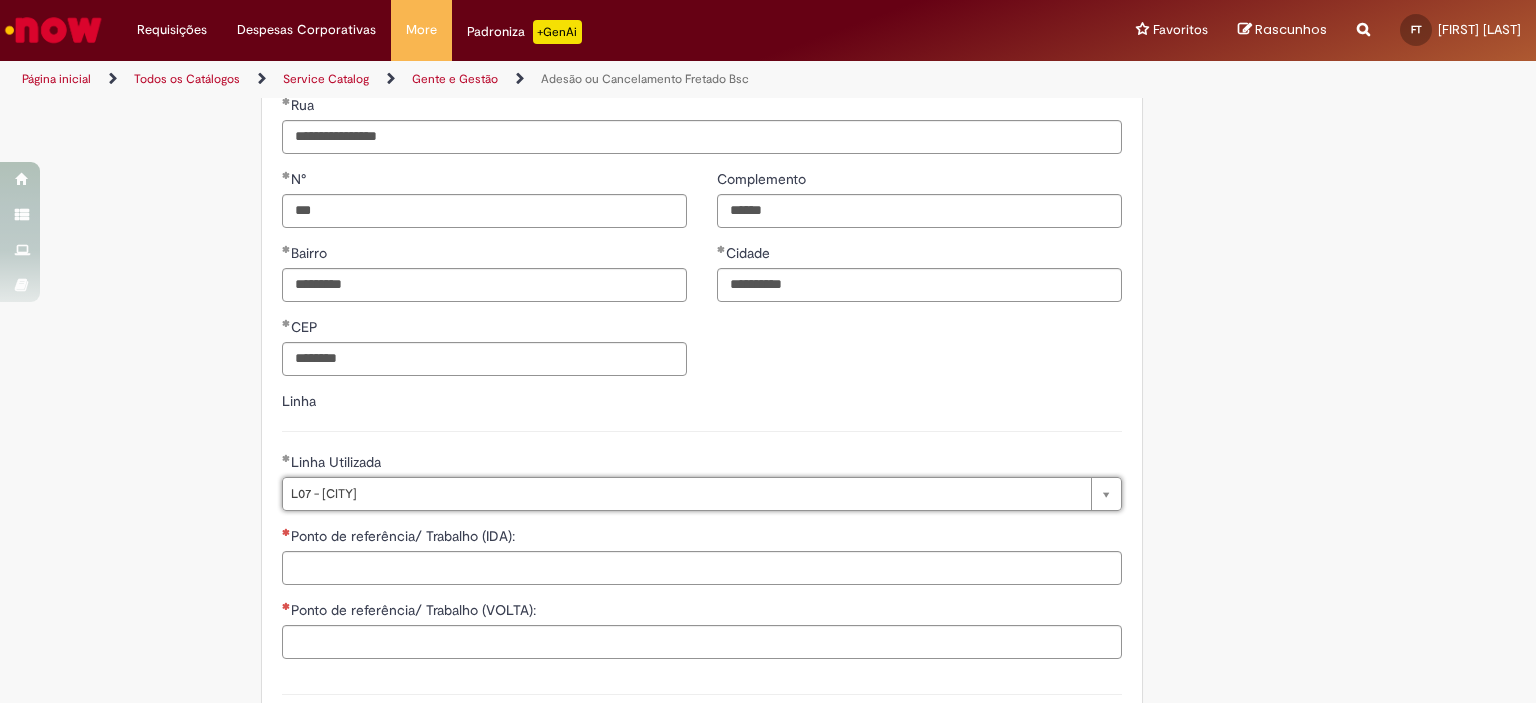 scroll, scrollTop: 0, scrollLeft: 82, axis: horizontal 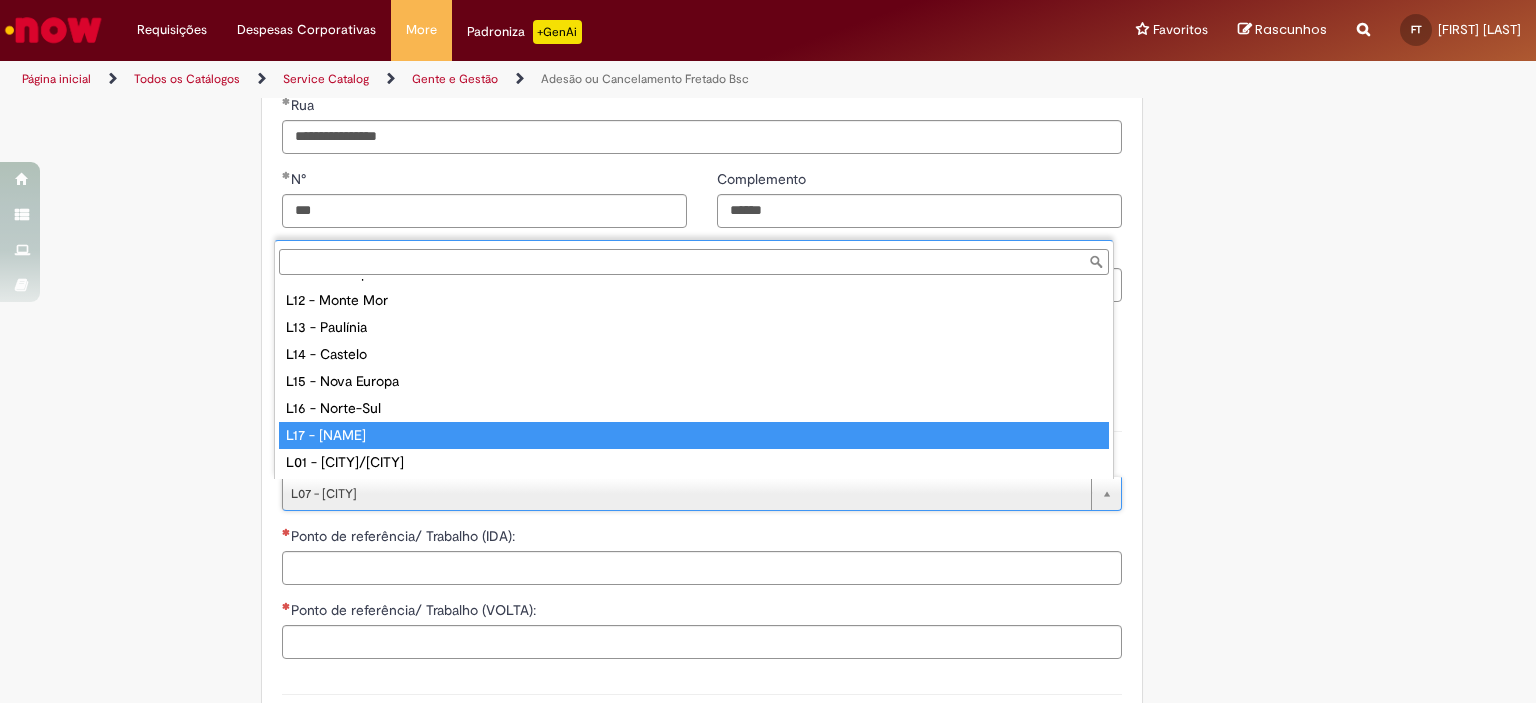 type on "**********" 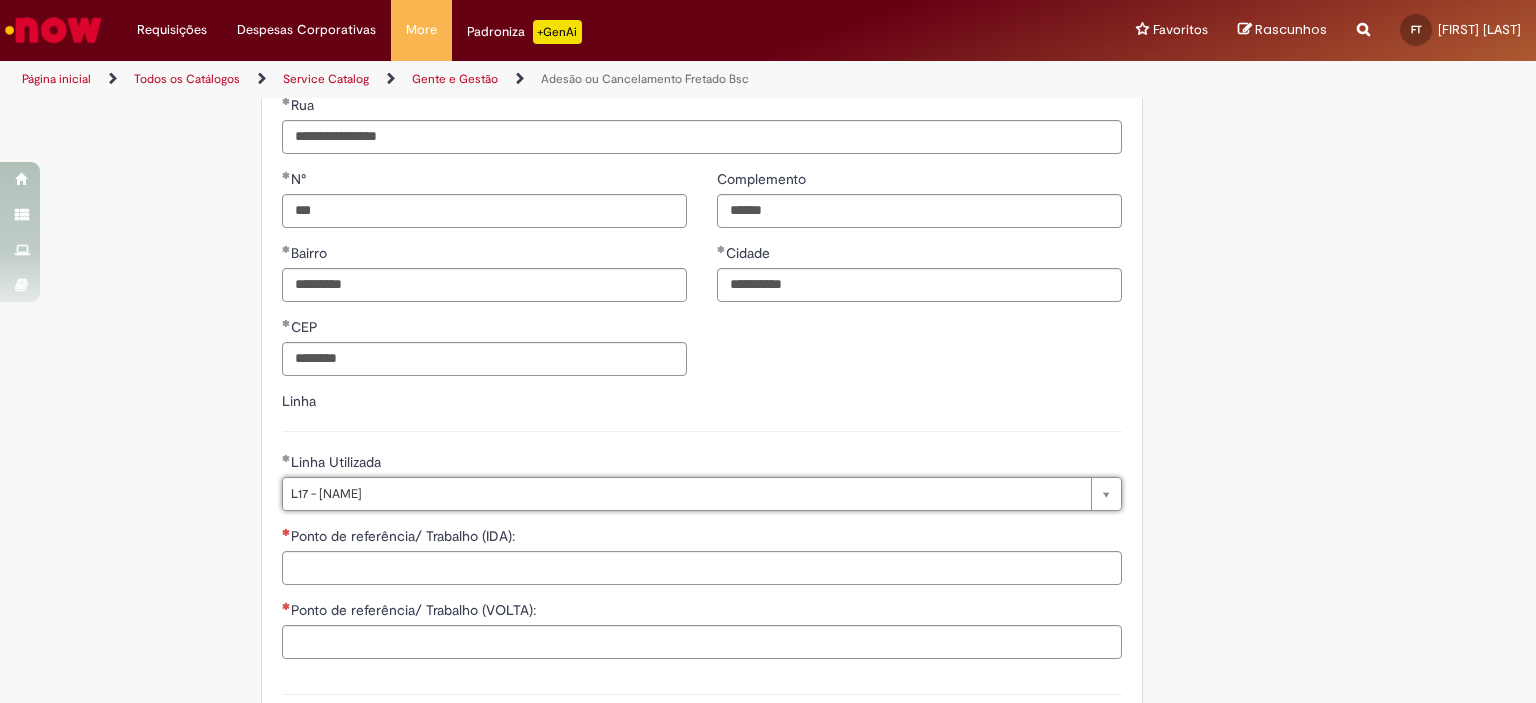 scroll, scrollTop: 0, scrollLeft: 82, axis: horizontal 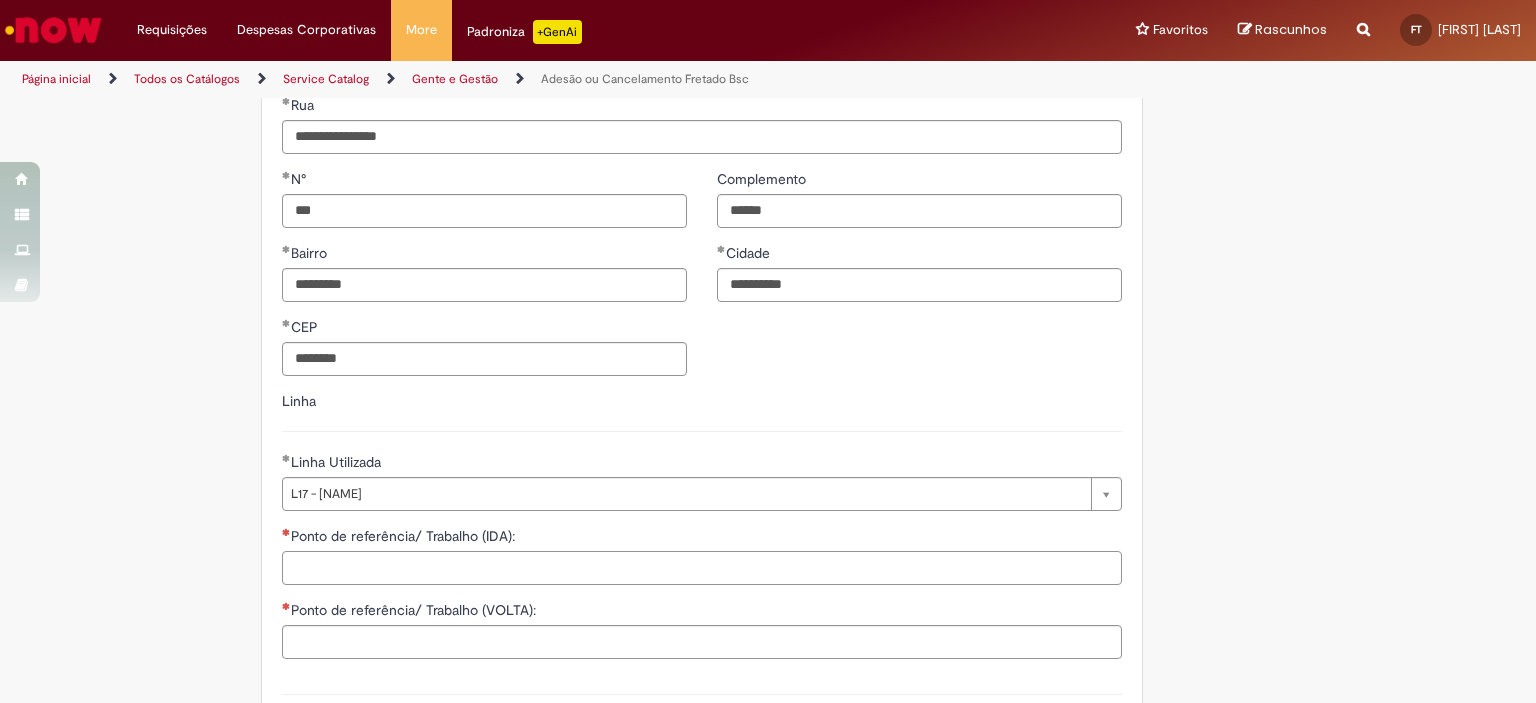 click on "Ponto de referência/ Trabalho (IDA):" at bounding box center (702, 568) 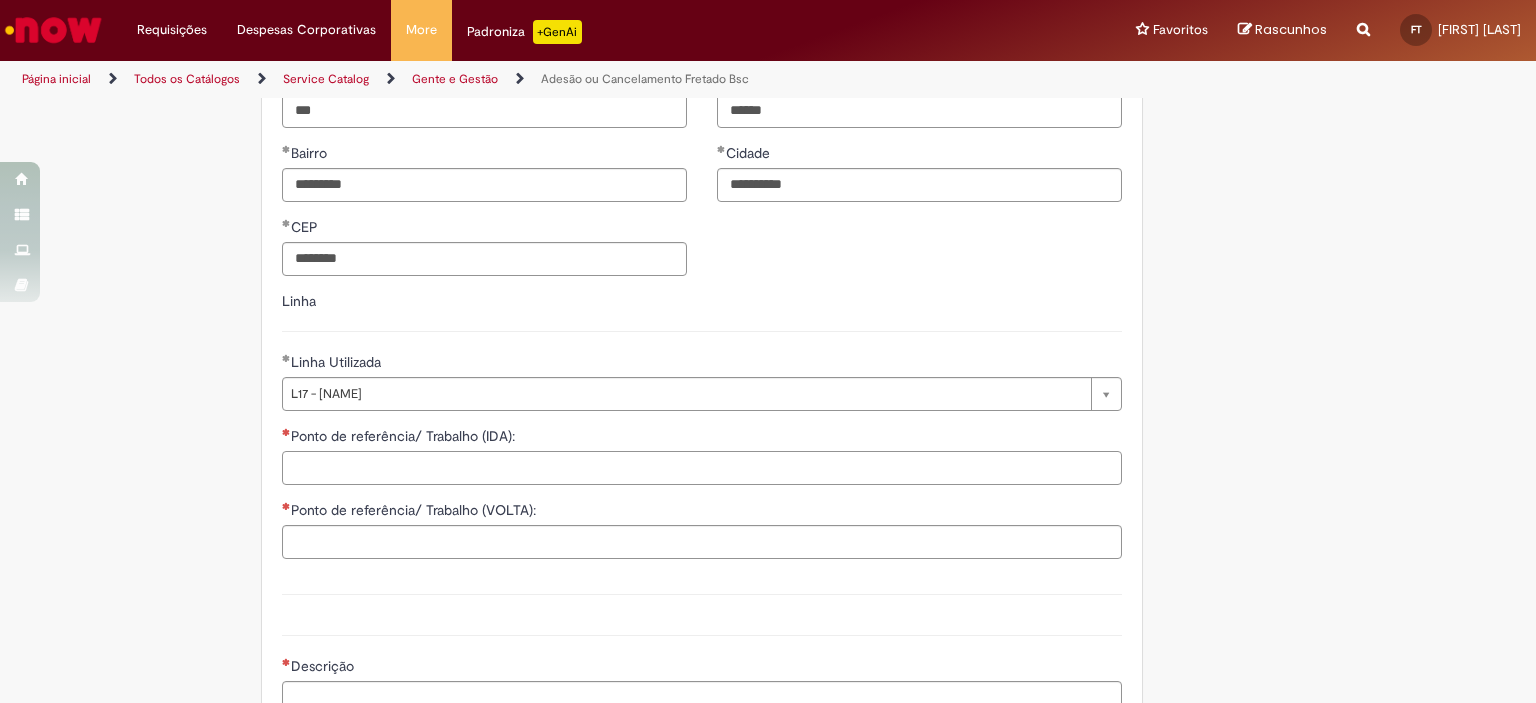 scroll, scrollTop: 1187, scrollLeft: 0, axis: vertical 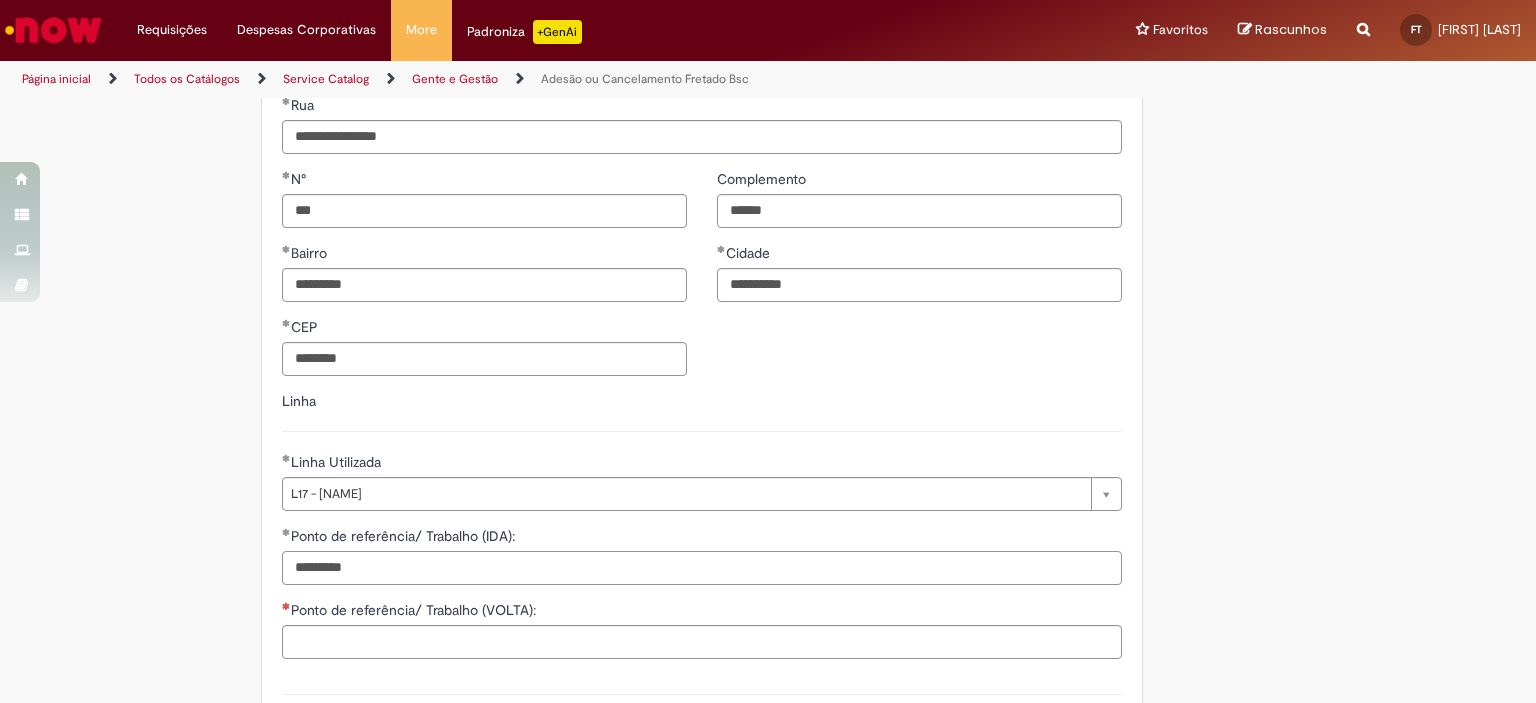 type on "*********" 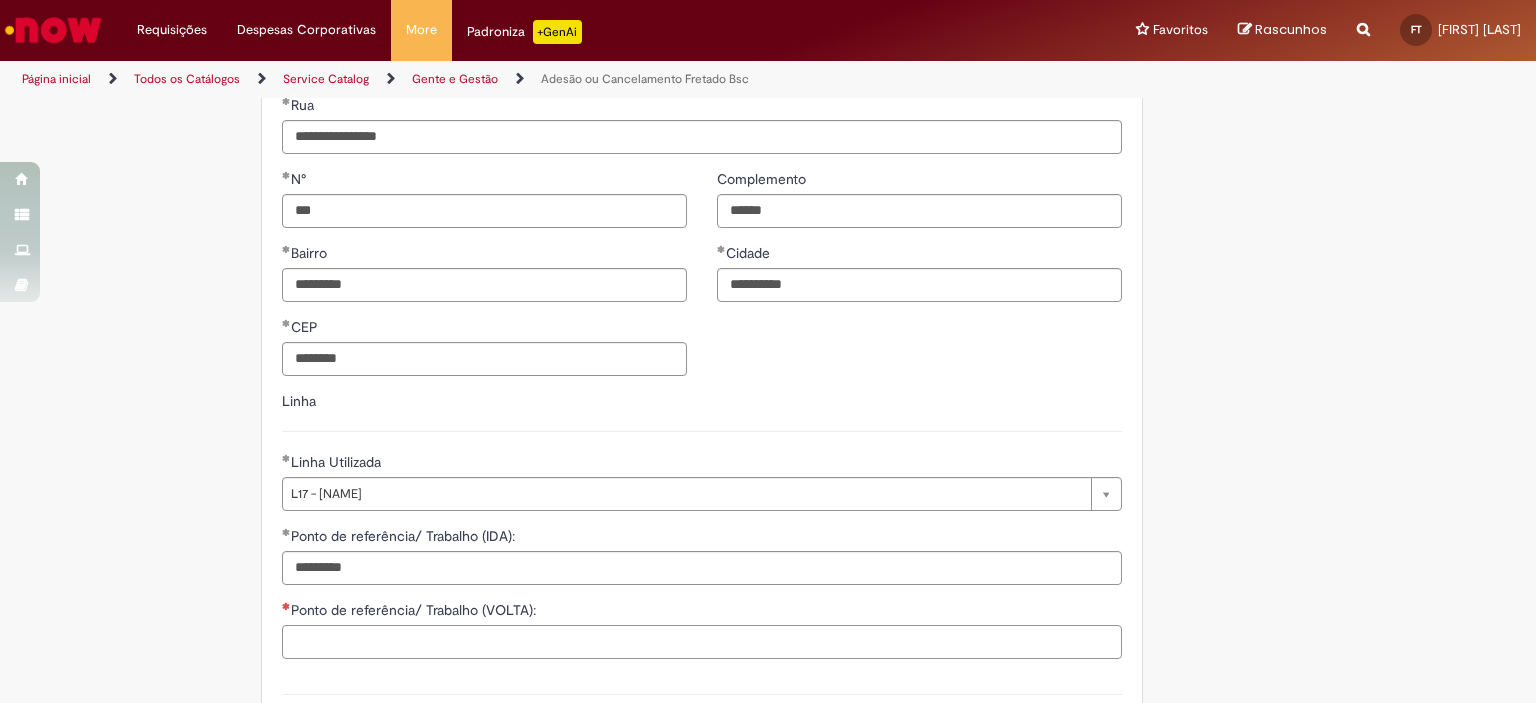 click on "Ponto de referência/ Trabalho (VOLTA):" at bounding box center (702, 642) 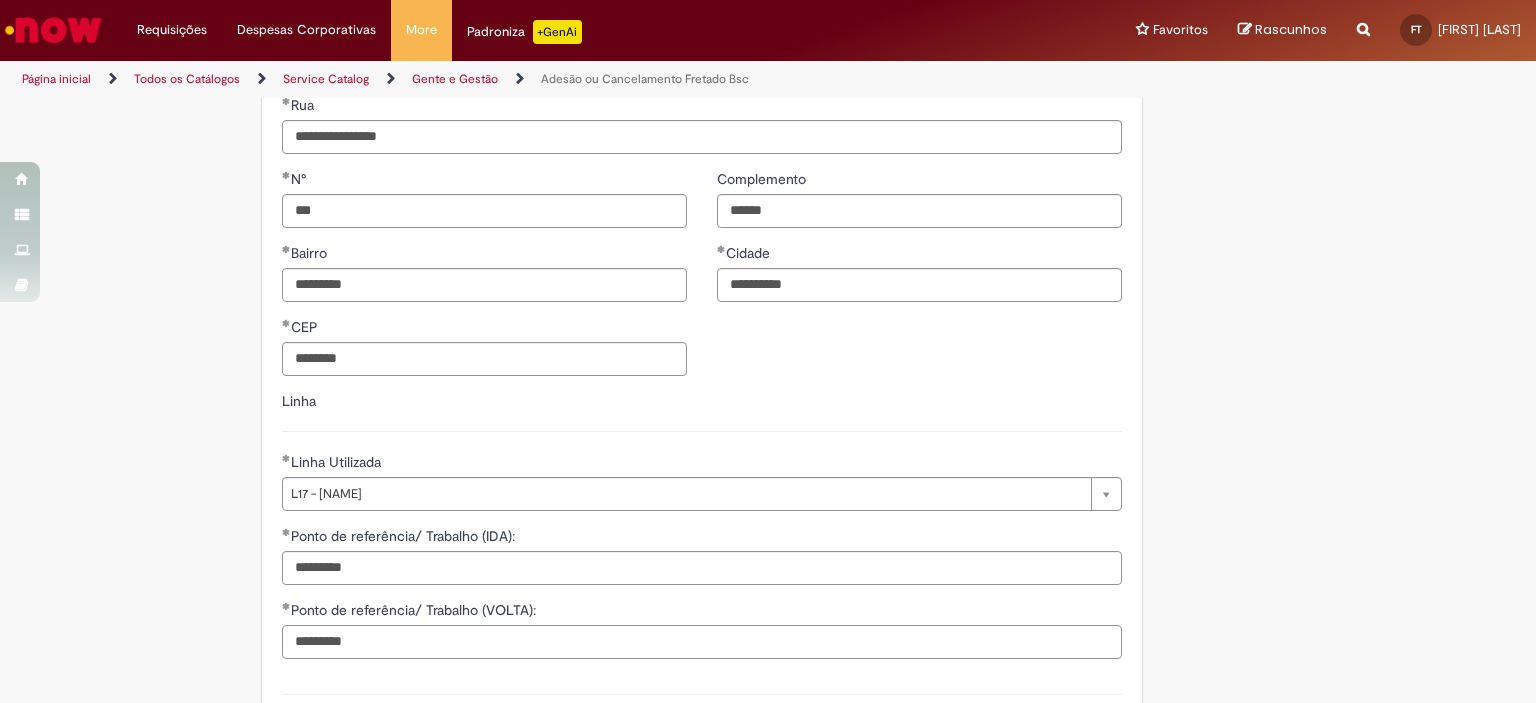 scroll, scrollTop: 1387, scrollLeft: 0, axis: vertical 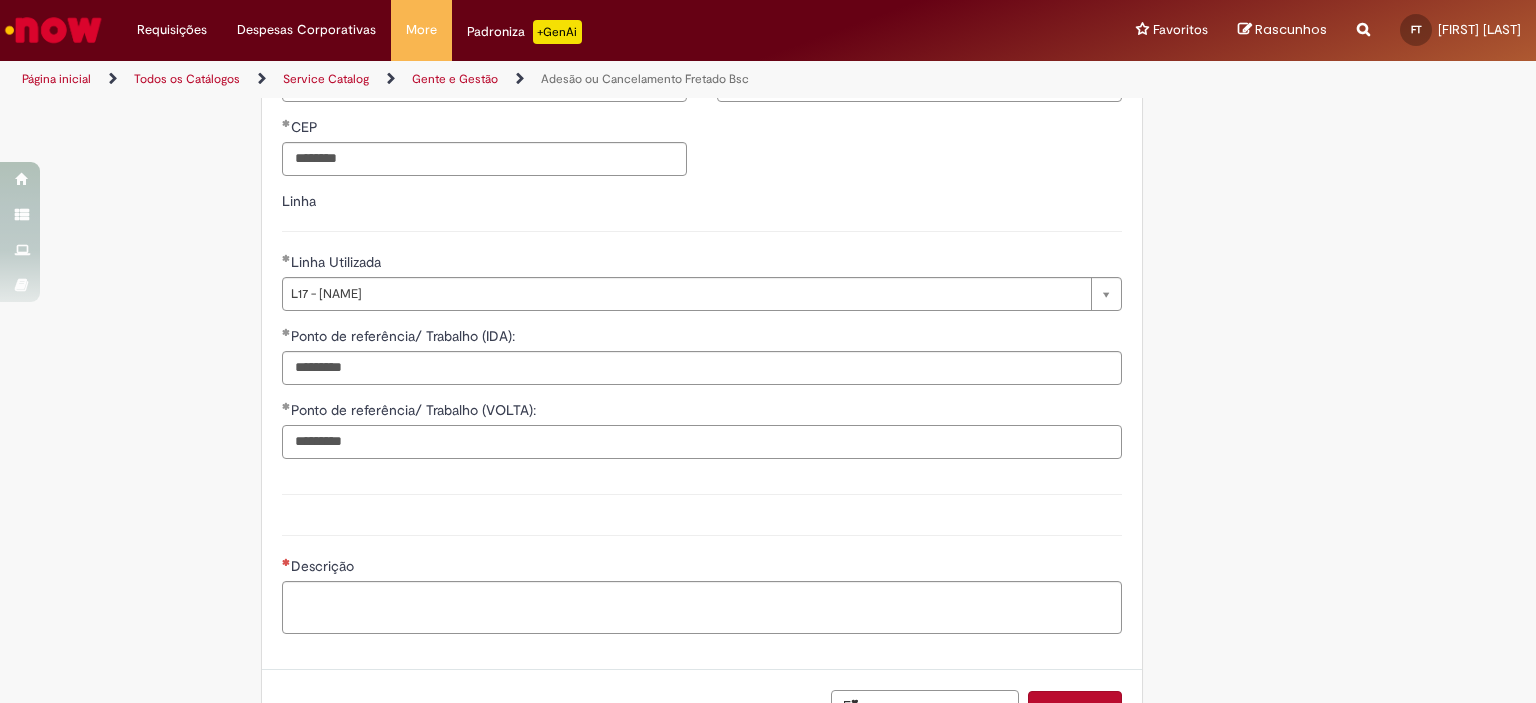 type on "*********" 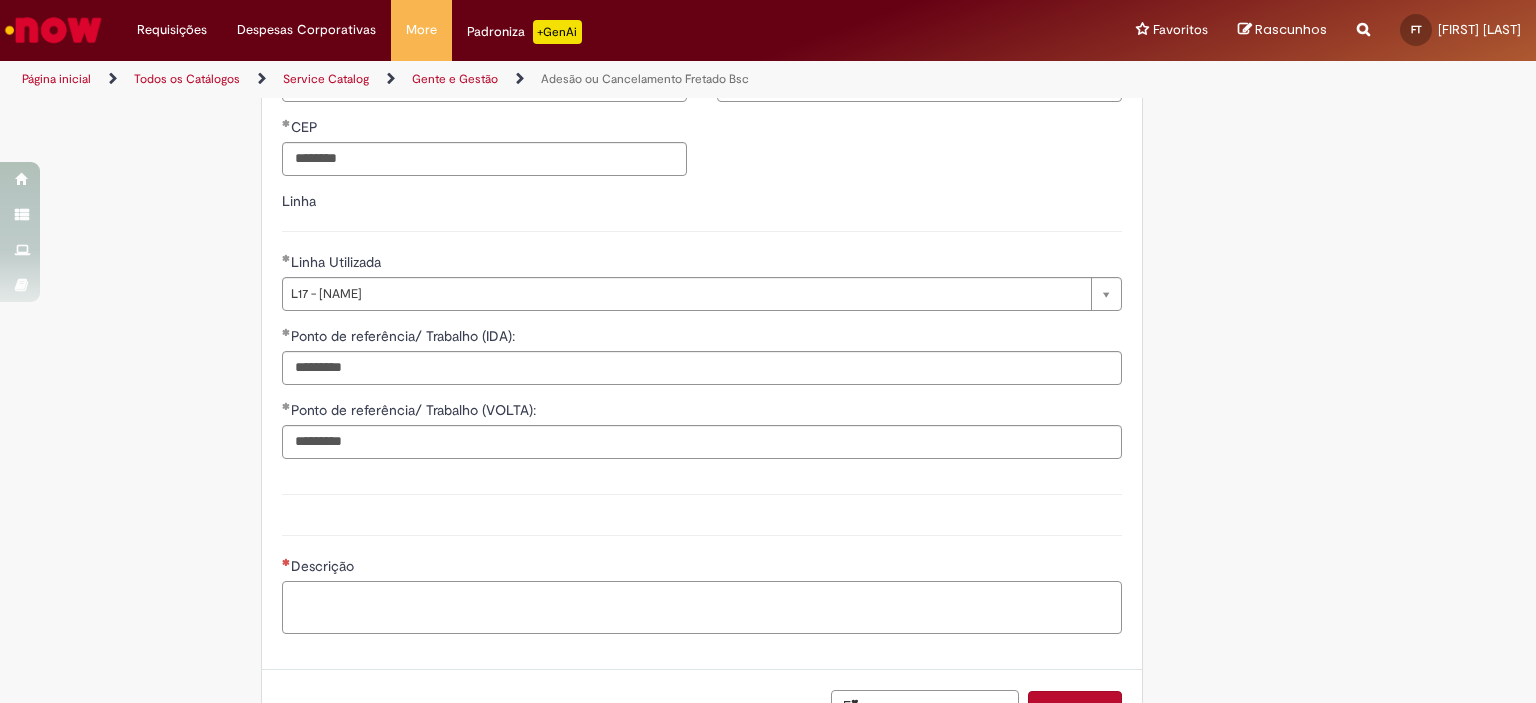 click on "Descrição" at bounding box center (702, 608) 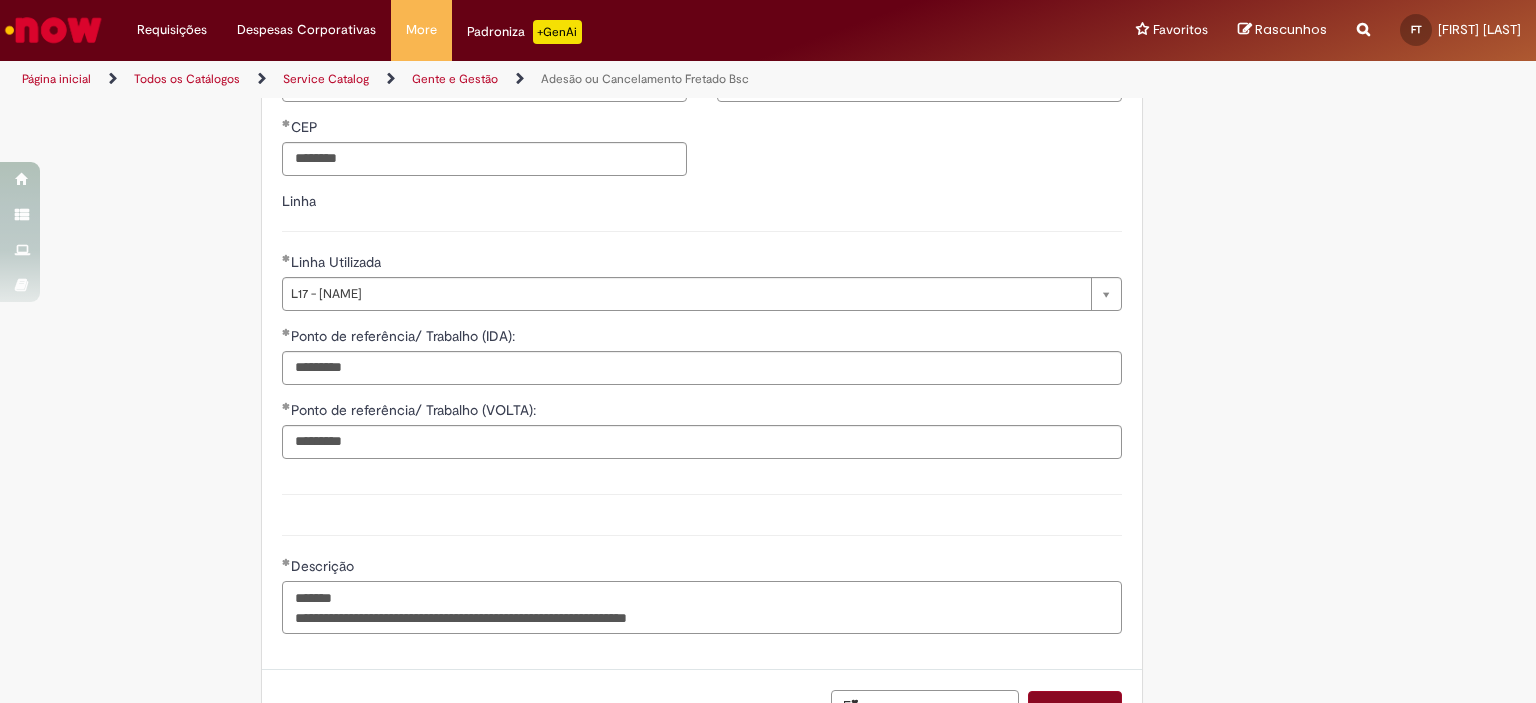 type on "**********" 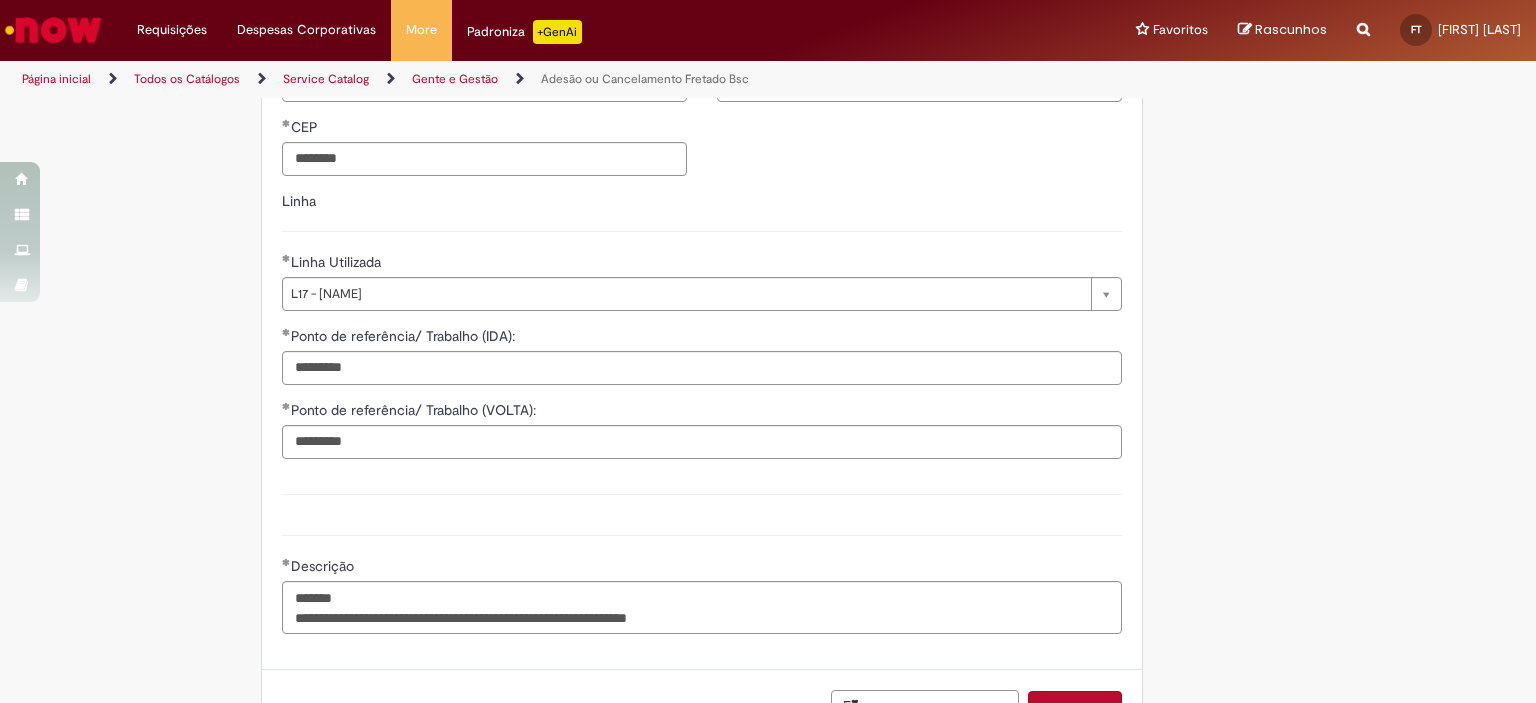 click on "Solicitação" at bounding box center (1075, 708) 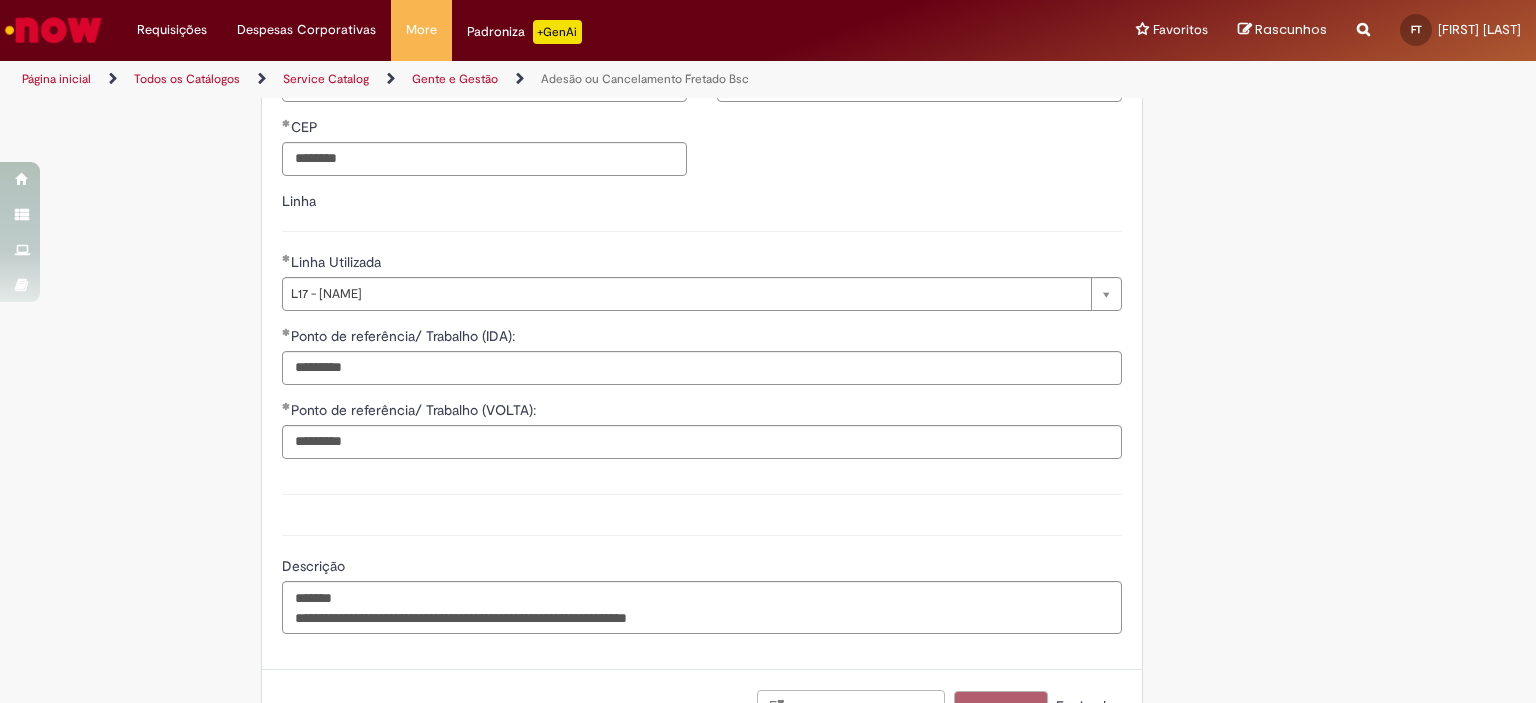scroll, scrollTop: 1405, scrollLeft: 0, axis: vertical 